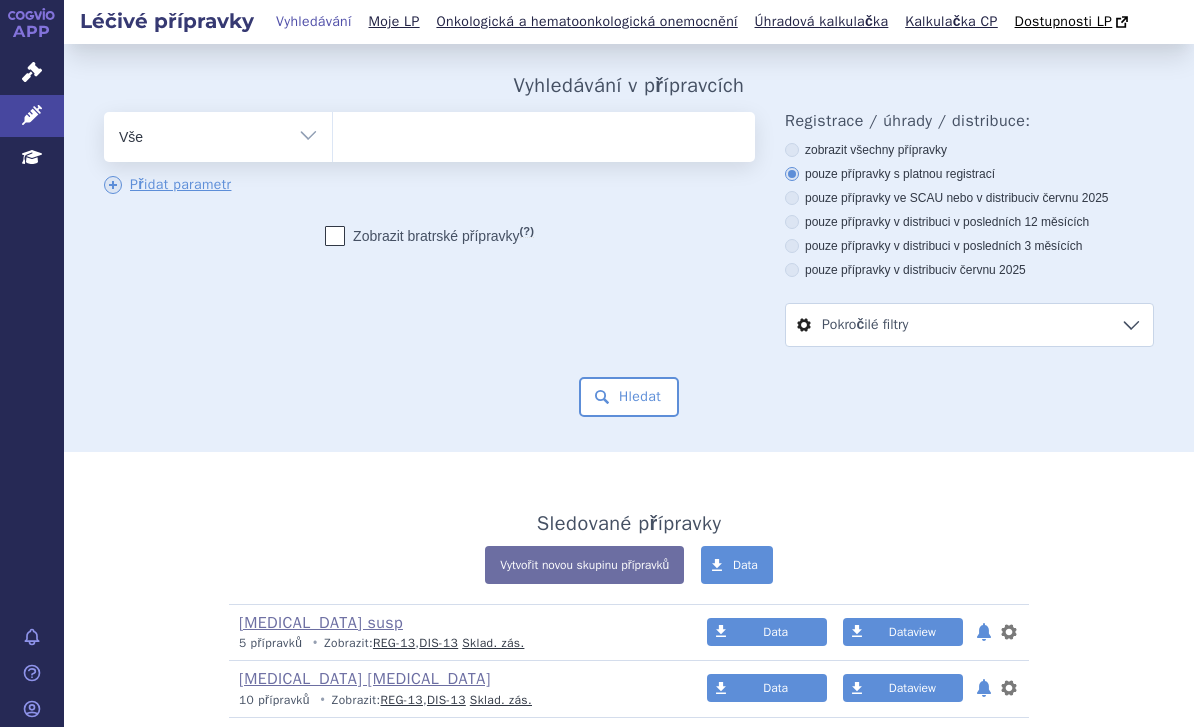 scroll, scrollTop: 0, scrollLeft: 0, axis: both 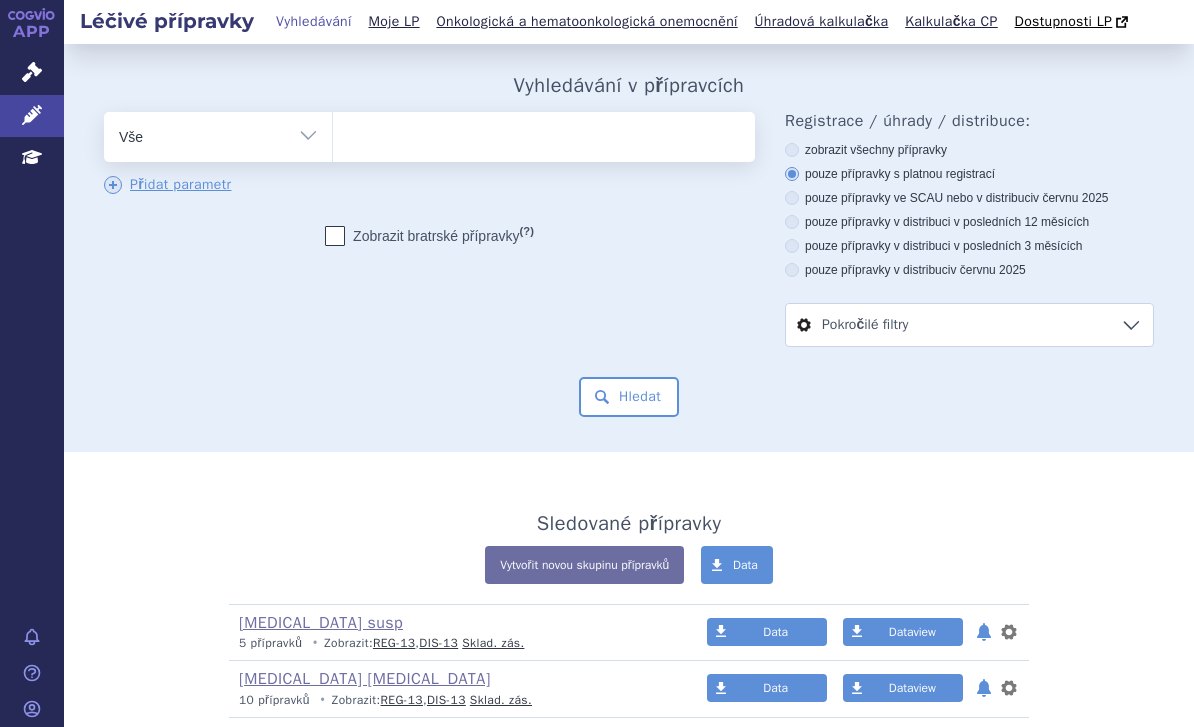 click at bounding box center [544, 133] 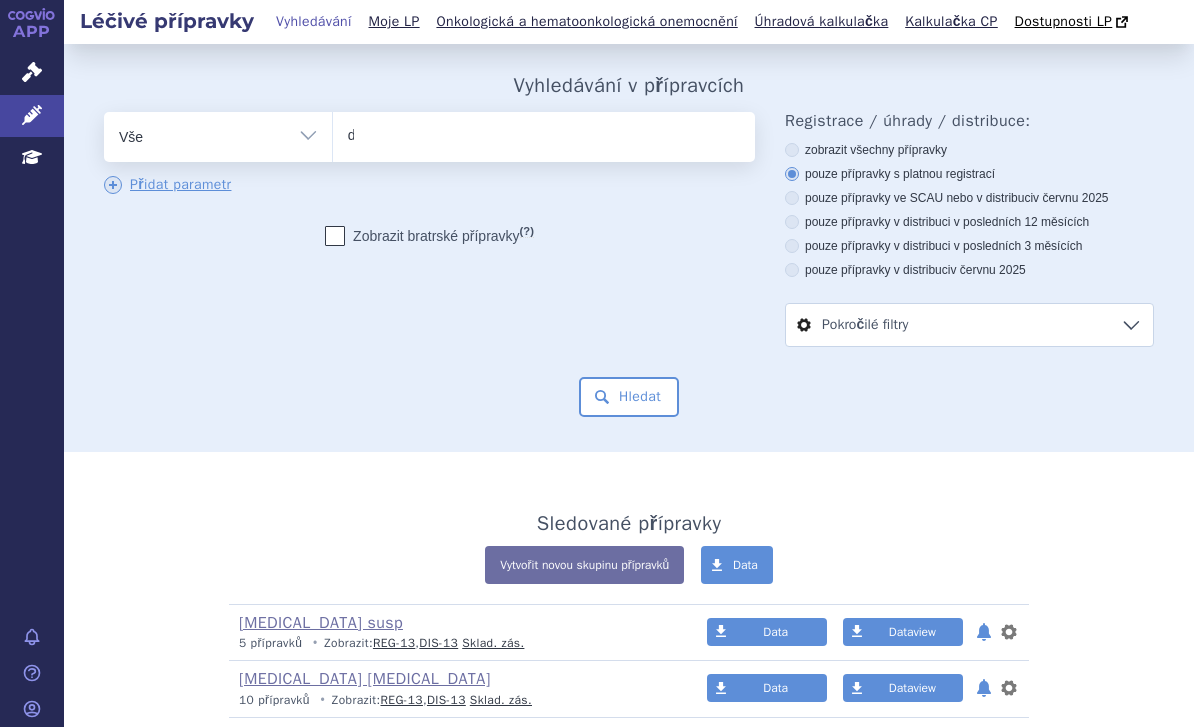 type on "du" 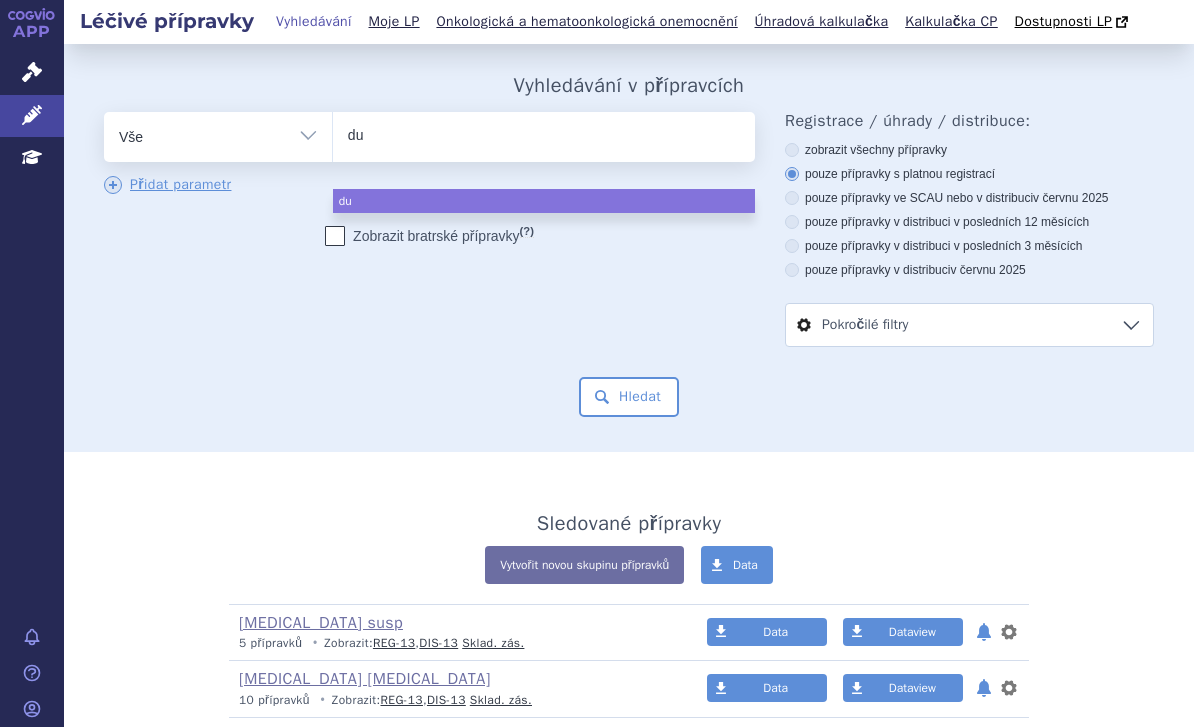 click on "Vytvořit novou skupinu přípravků
Data" at bounding box center [629, 575] 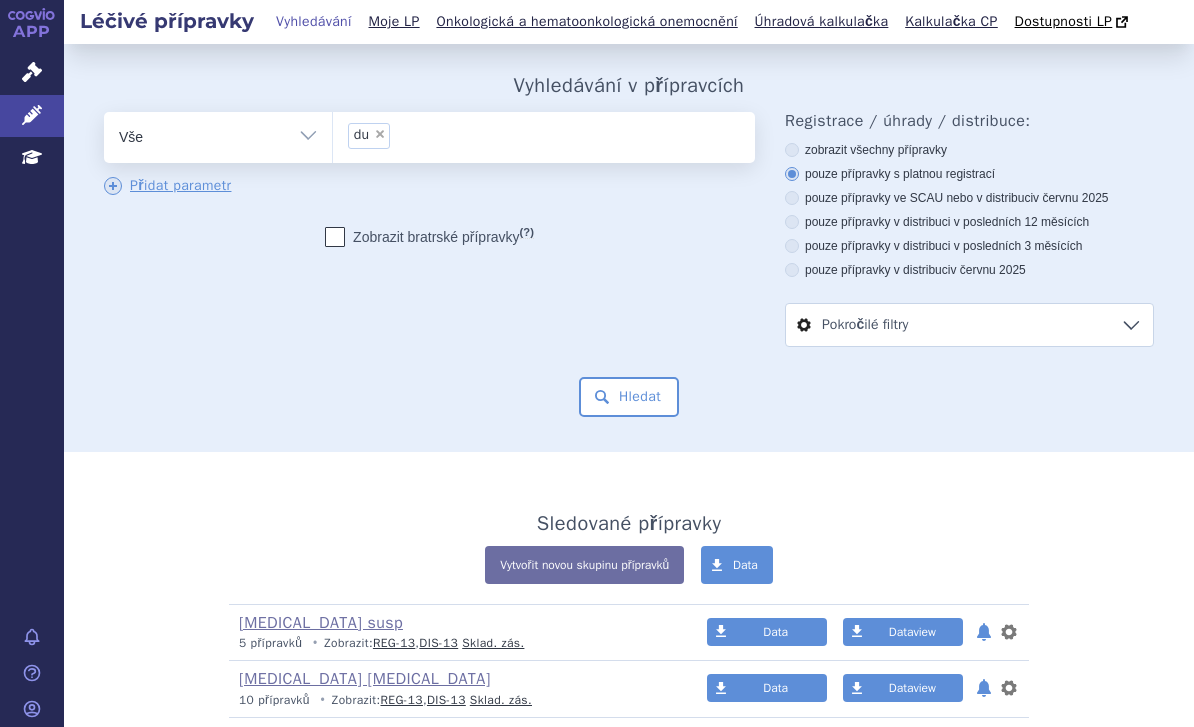 type on "du" 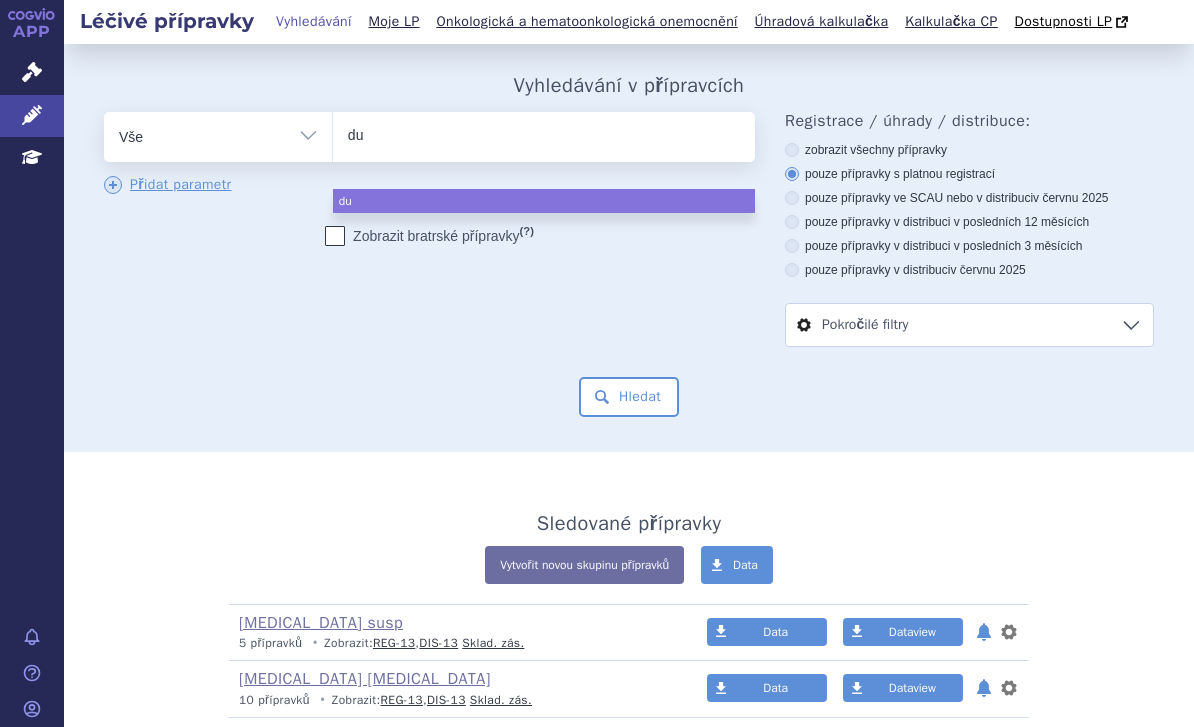 click on "Hledat" at bounding box center (629, 397) 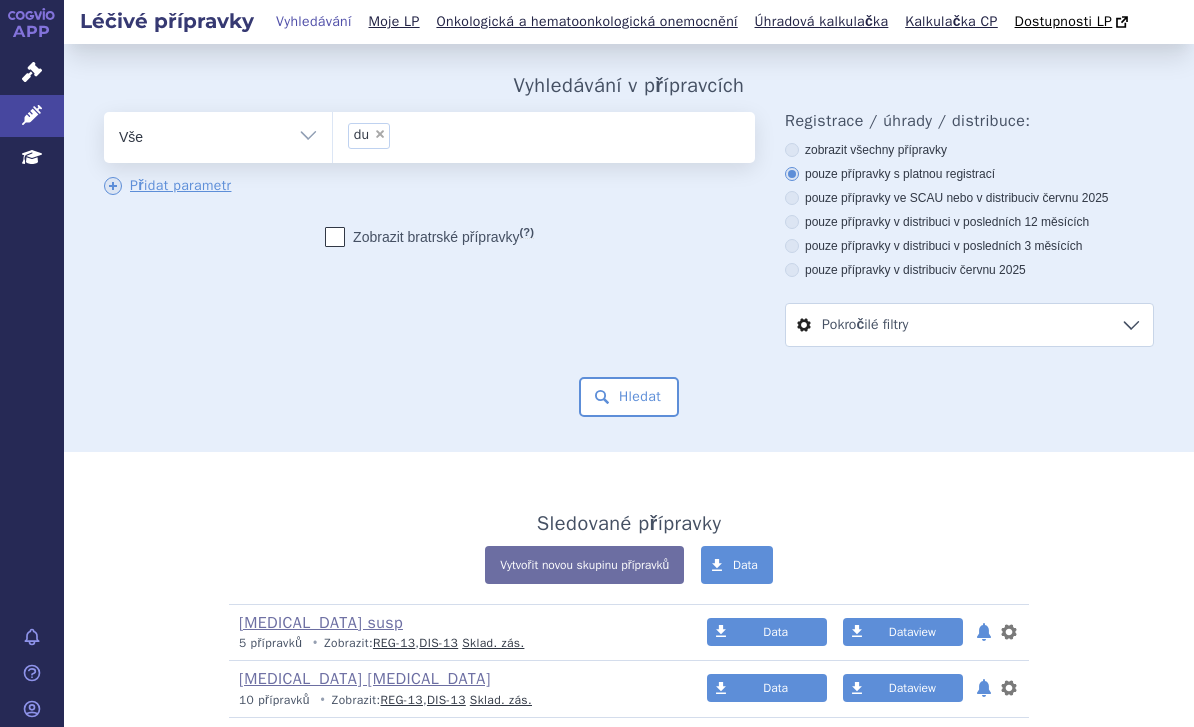 click on "× du" at bounding box center [369, 136] 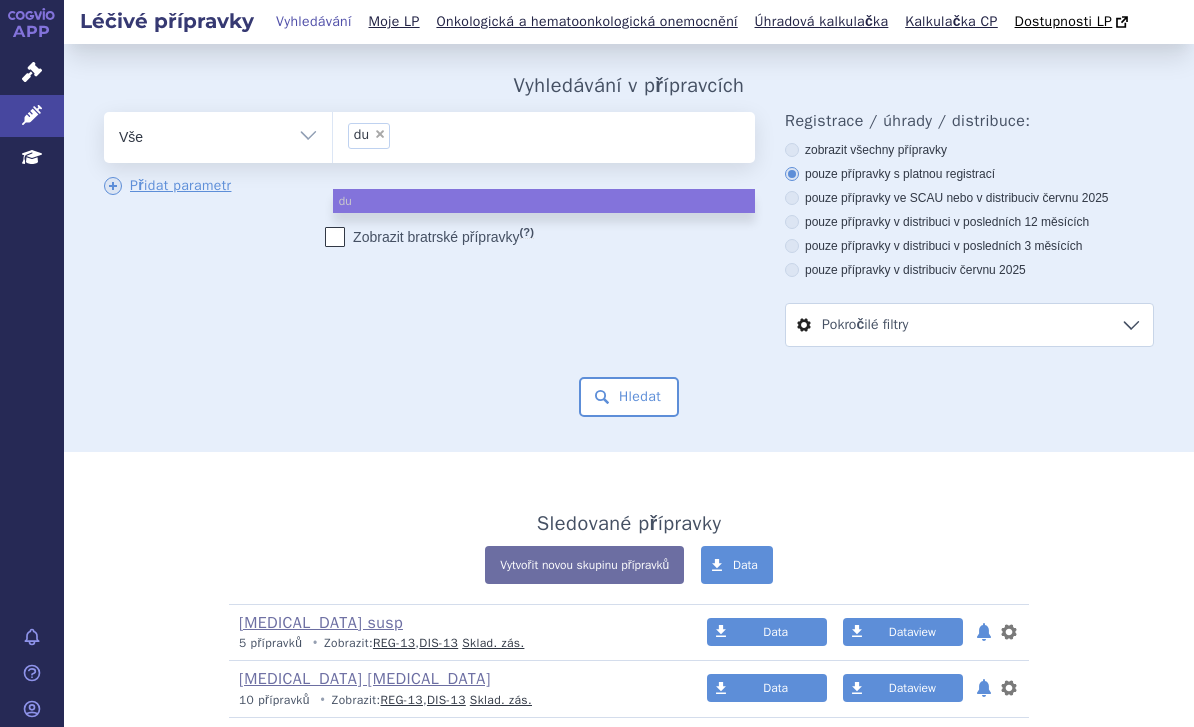 click on "×" at bounding box center [380, 134] 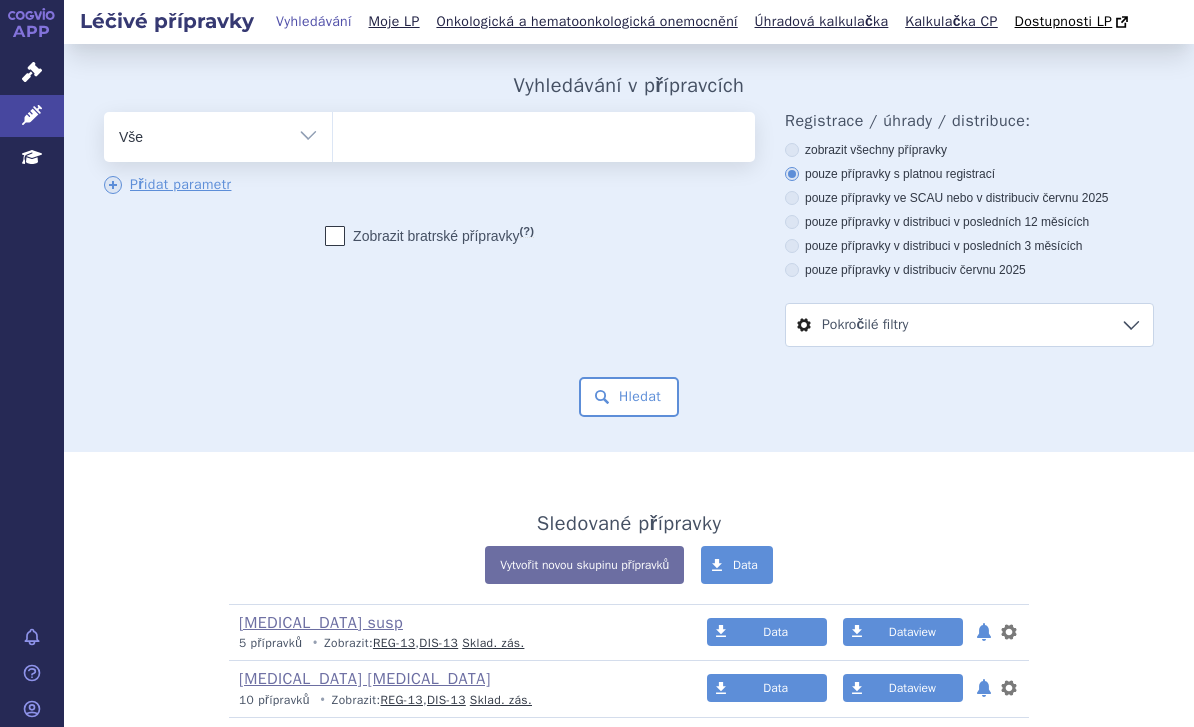 type on "d" 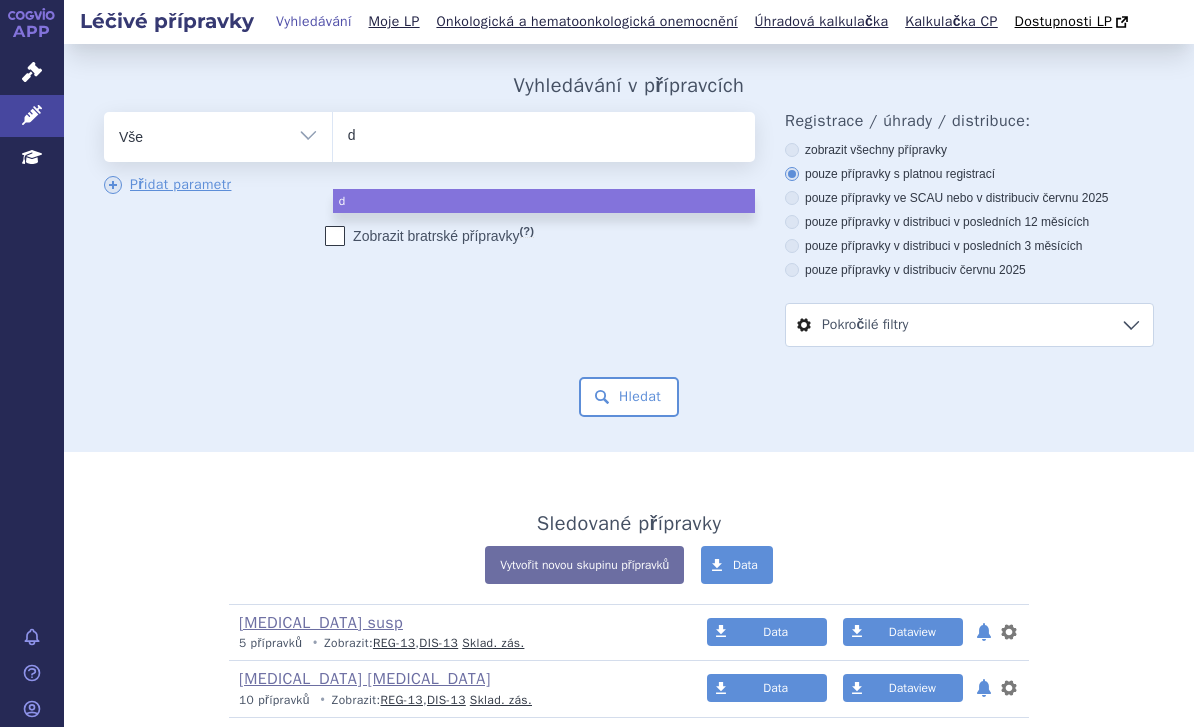 click on "d" at bounding box center (544, 133) 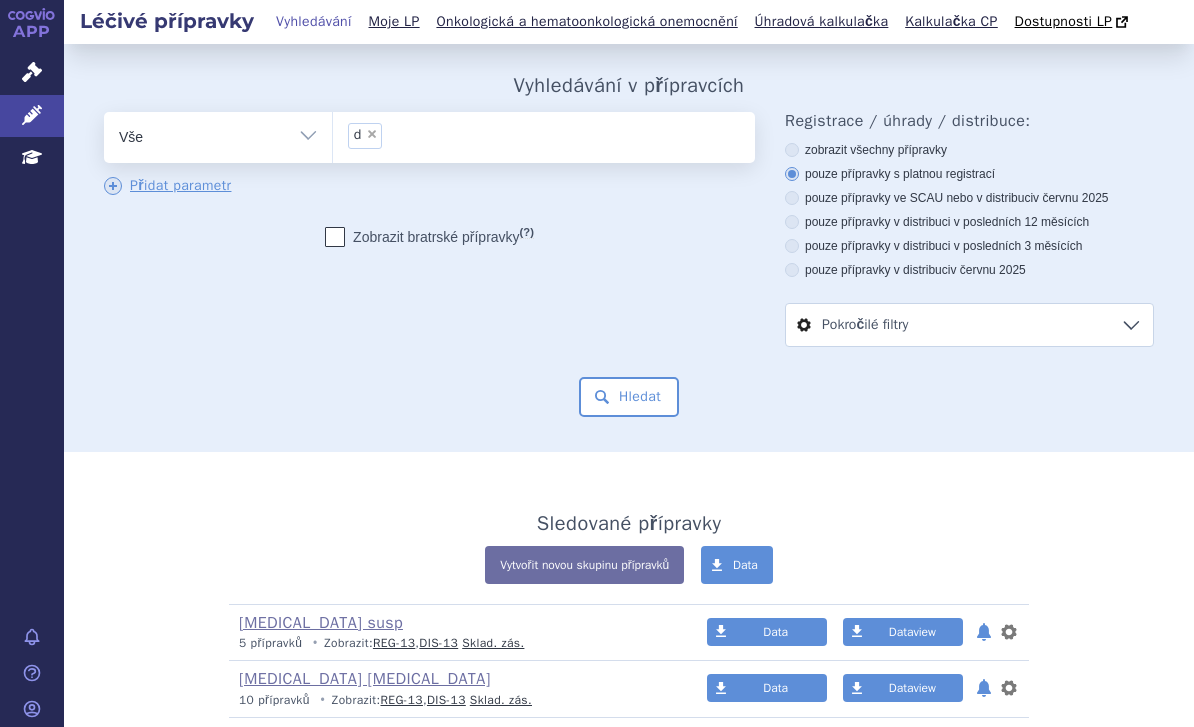 type on "d" 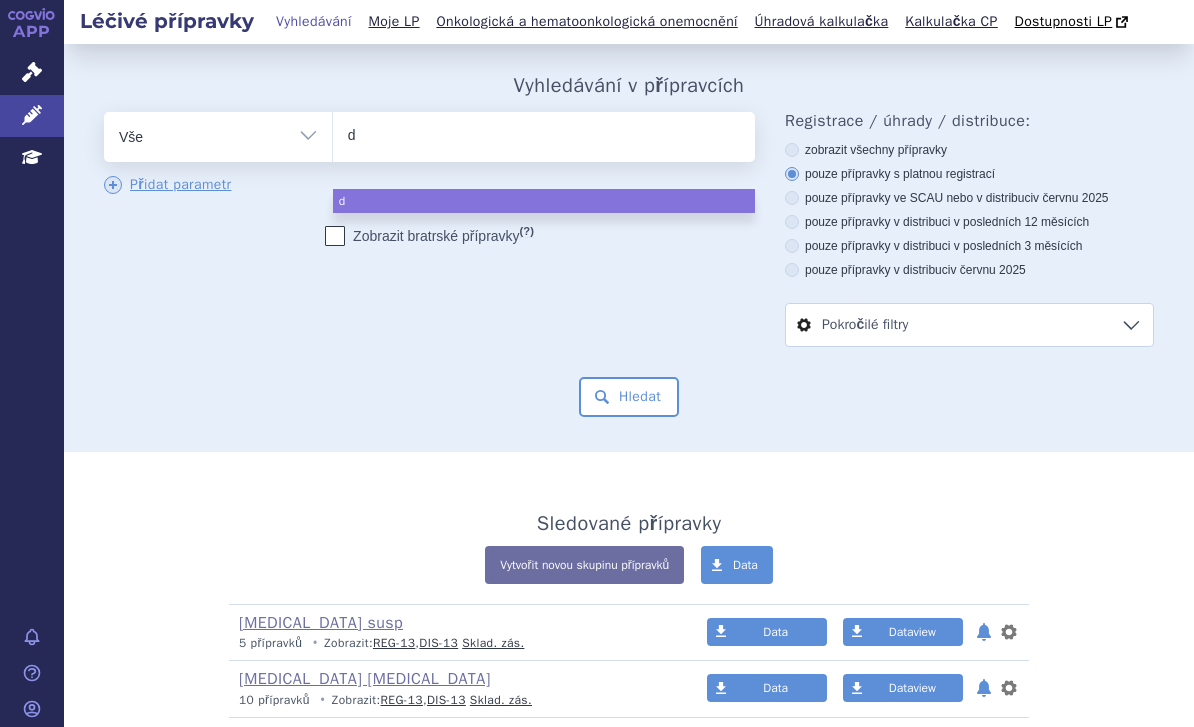 click on "Hledat" at bounding box center [629, 397] 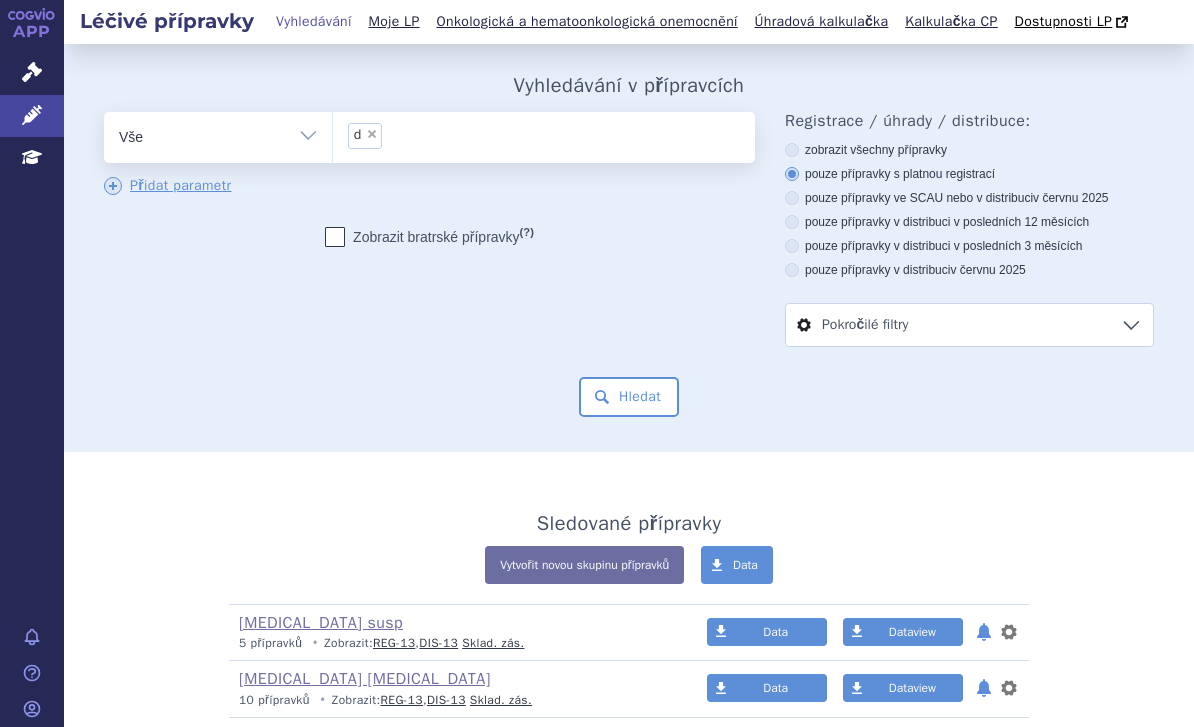 click on "Hledat" at bounding box center [629, 397] 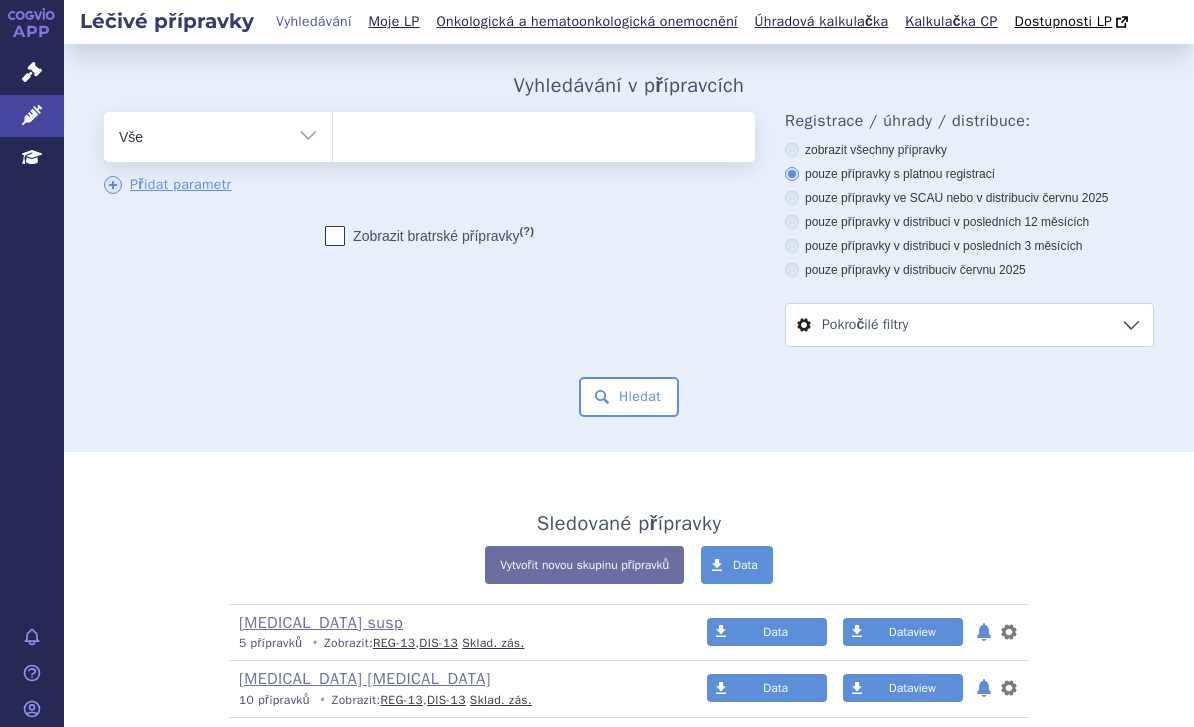 select 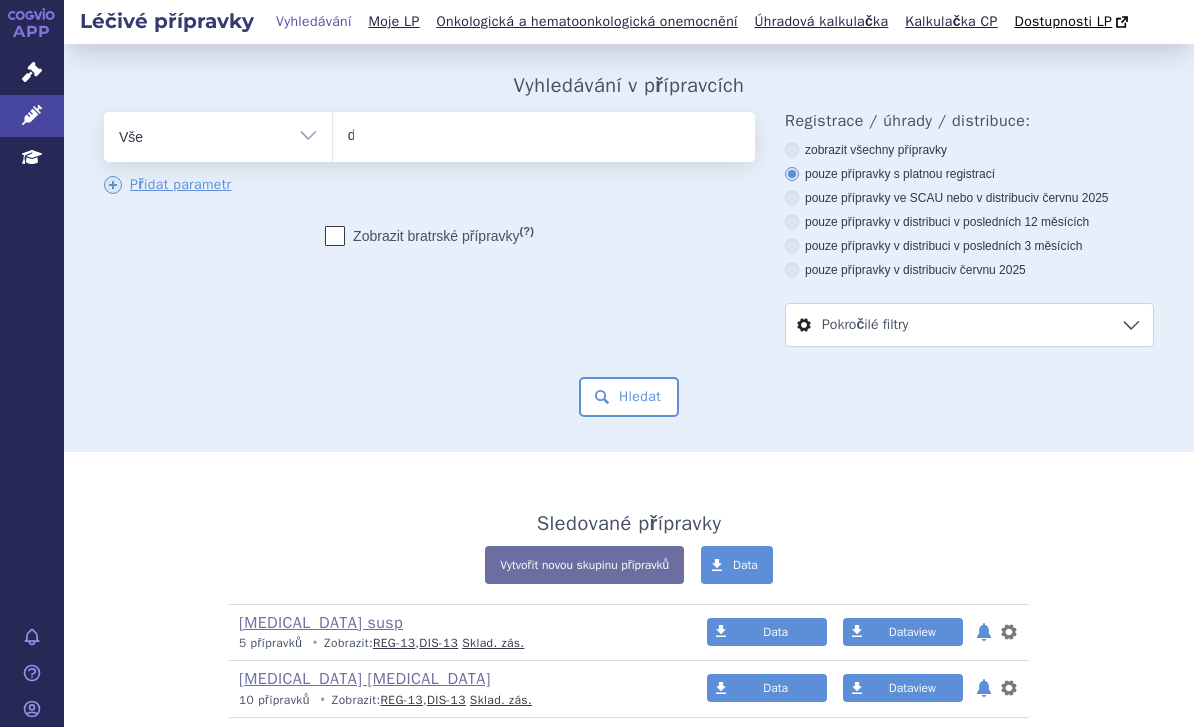type on "du" 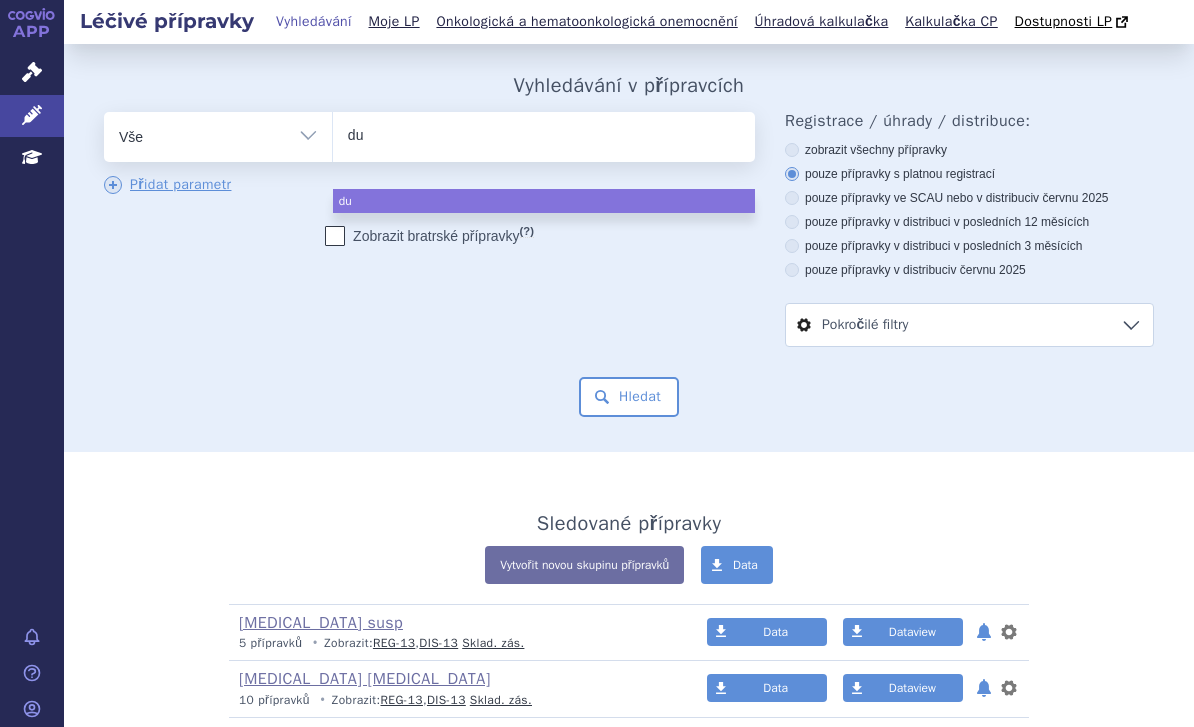 click on "du" at bounding box center [364, 134] 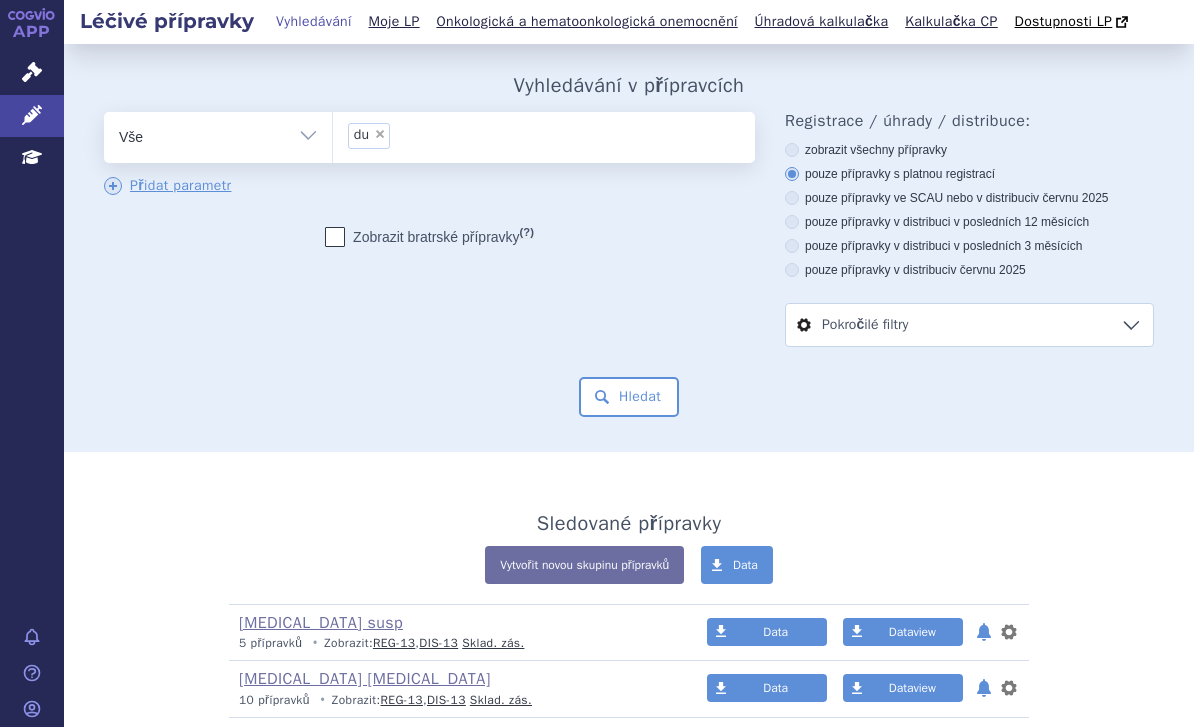 type on "du" 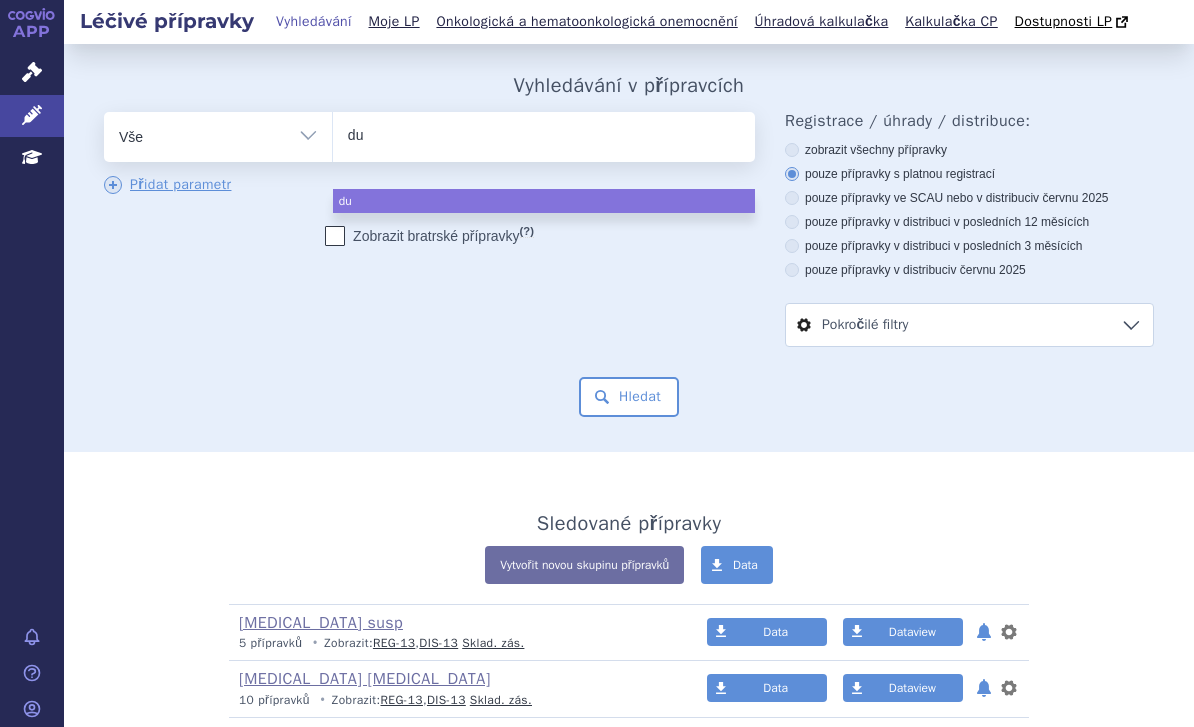 click on "odstranit
Vše
Přípravek/SUKL kód
MAH
VPOIS
ATC/Aktivní látka
du du" at bounding box center (629, 264) 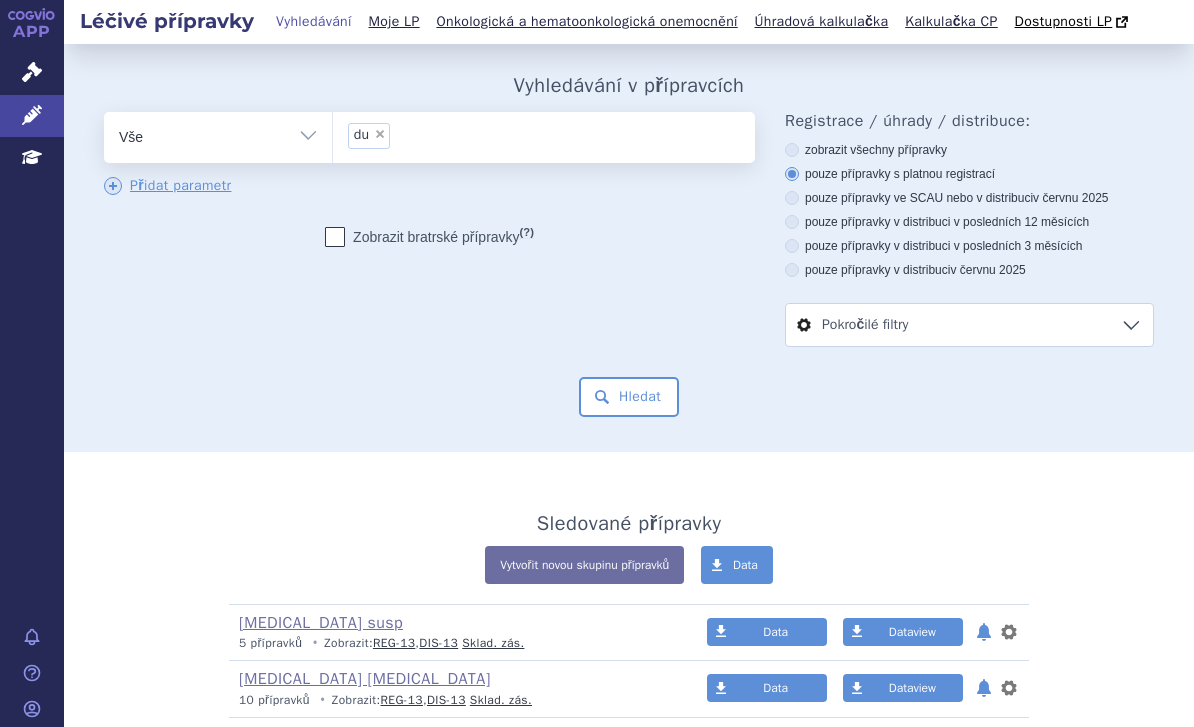 click on "odstranit
Vše
Přípravek/SUKL kód
MAH
VPOIS
ATC/Aktivní látka
du × du" at bounding box center [629, 264] 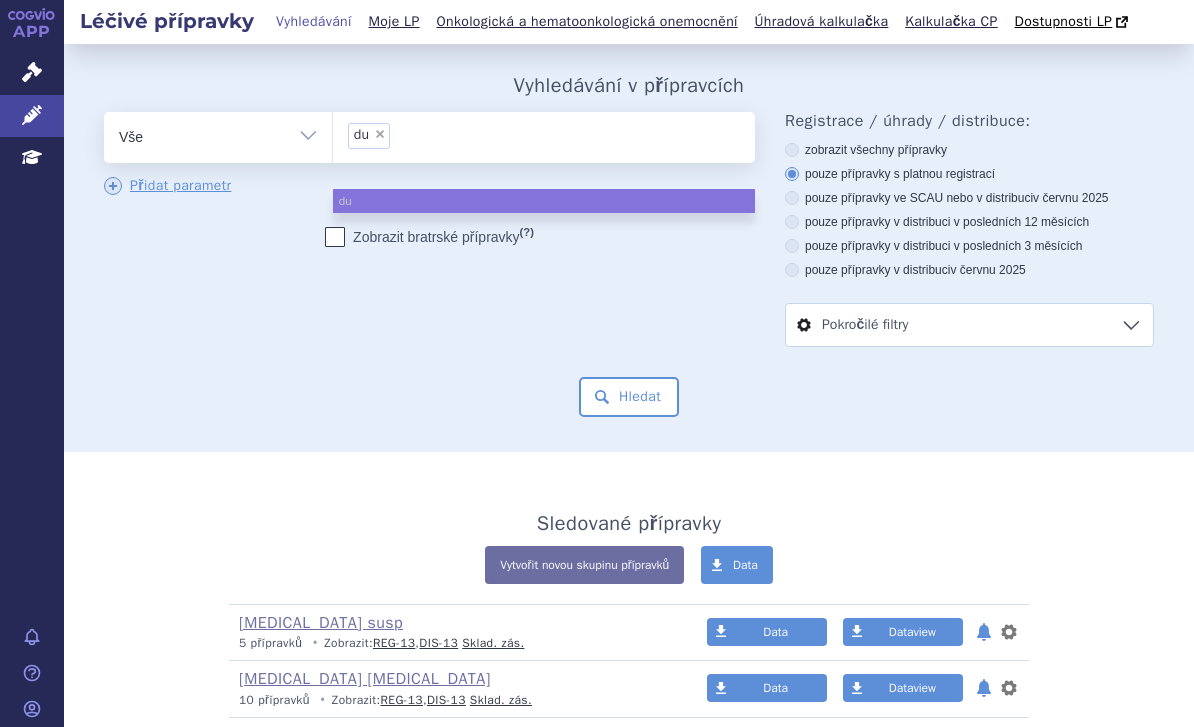 click on "× du" at bounding box center [369, 136] 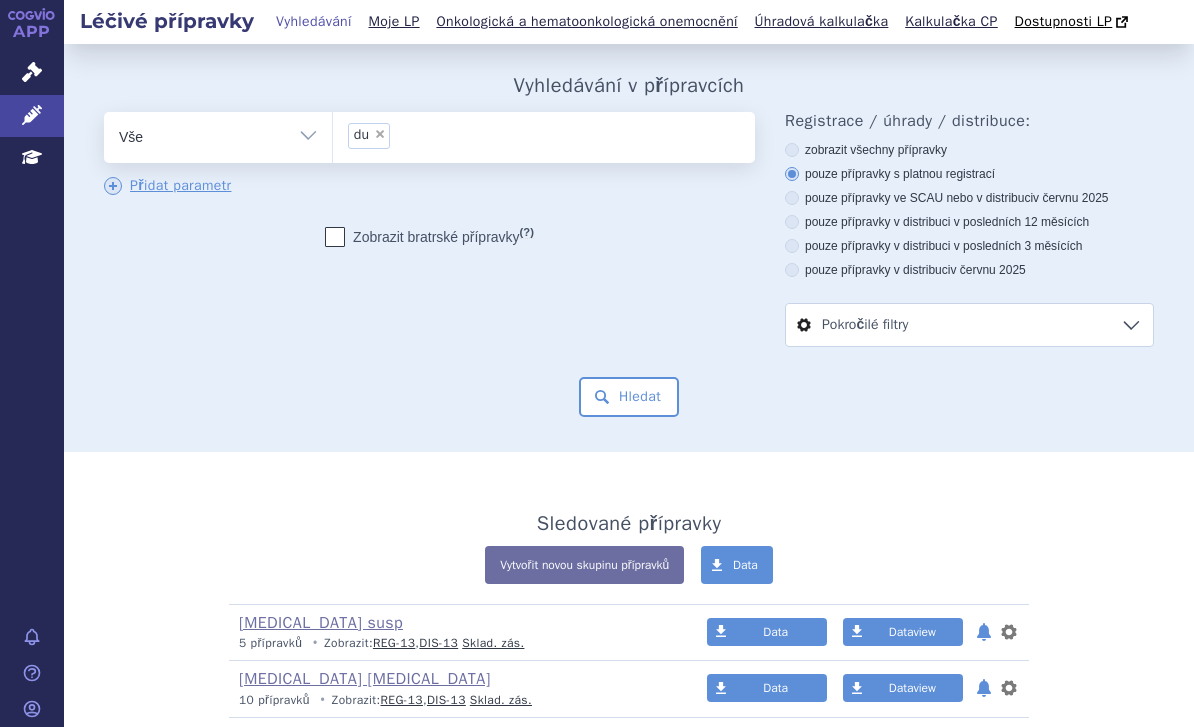 click on "×" at bounding box center [380, 134] 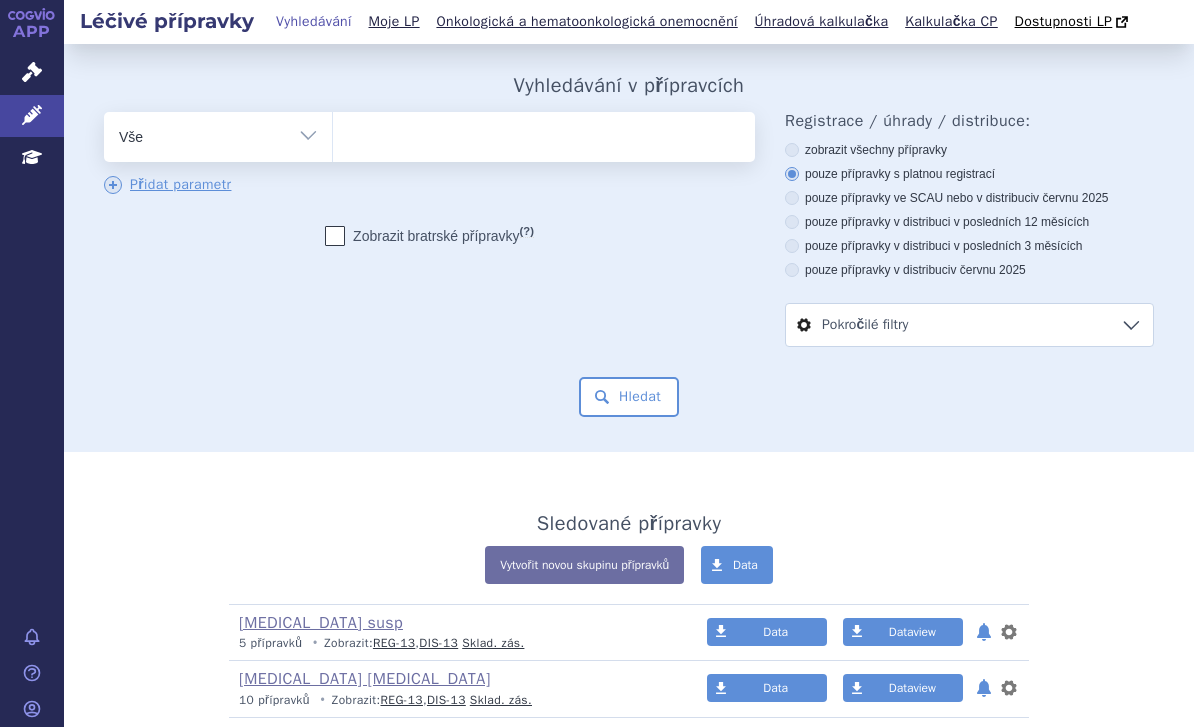click on "du" at bounding box center (353, 134) 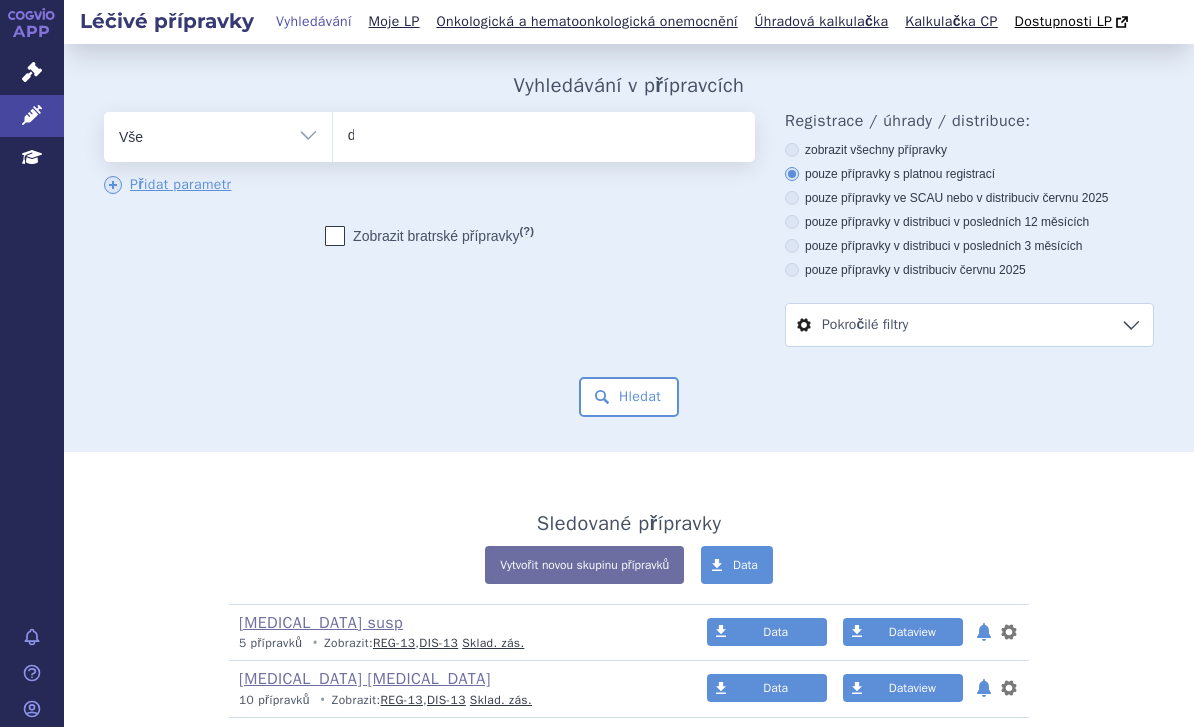 type on "du" 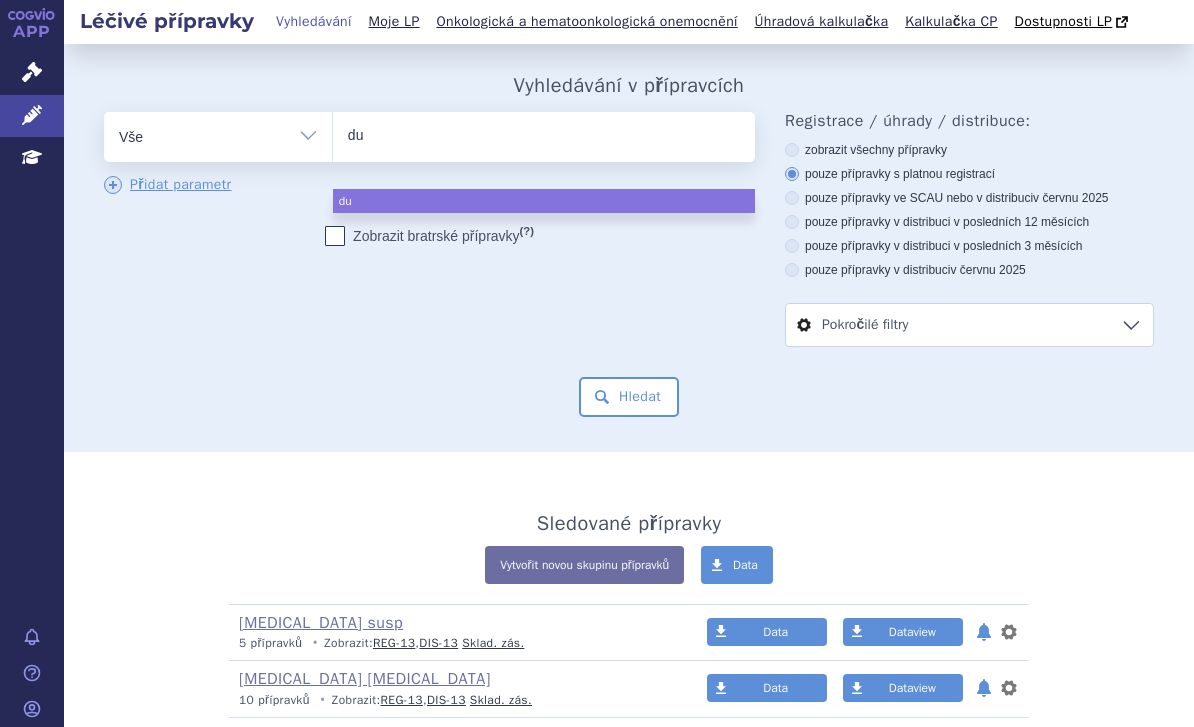 click on "du" at bounding box center [364, 134] 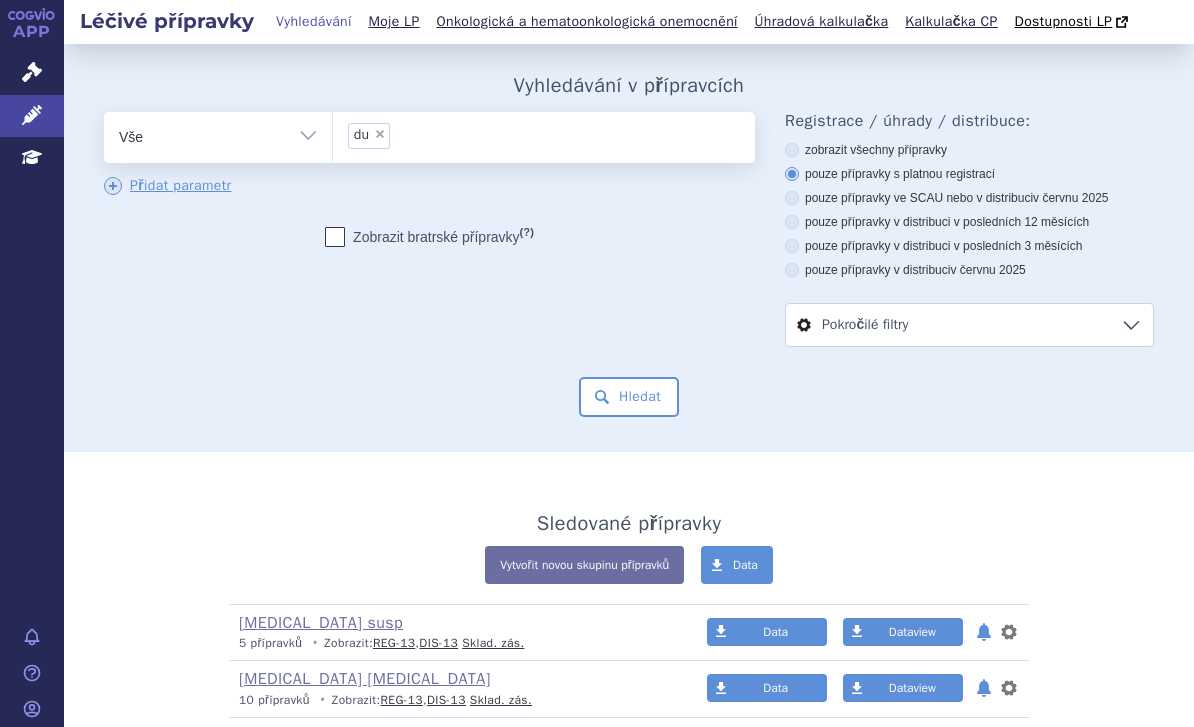type on "du" 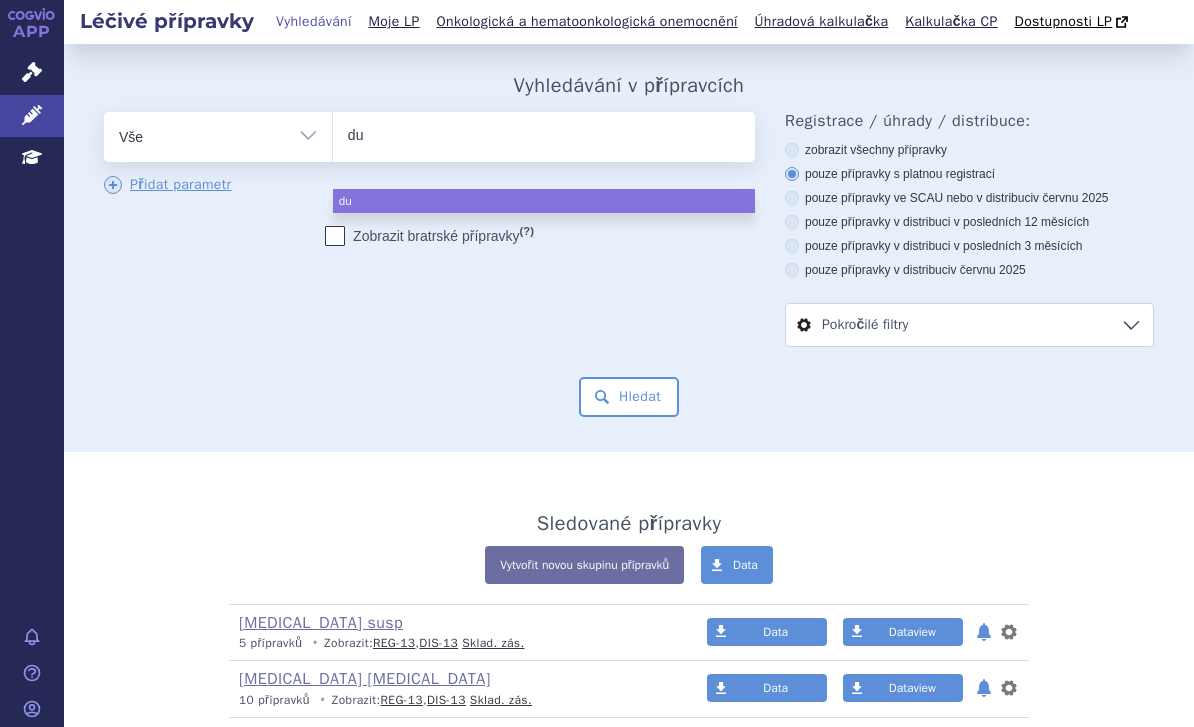 click on "odstranit
Vše
Přípravek/SUKL kód
MAH
VPOIS
ATC/Aktivní látka
du du" at bounding box center [629, 264] 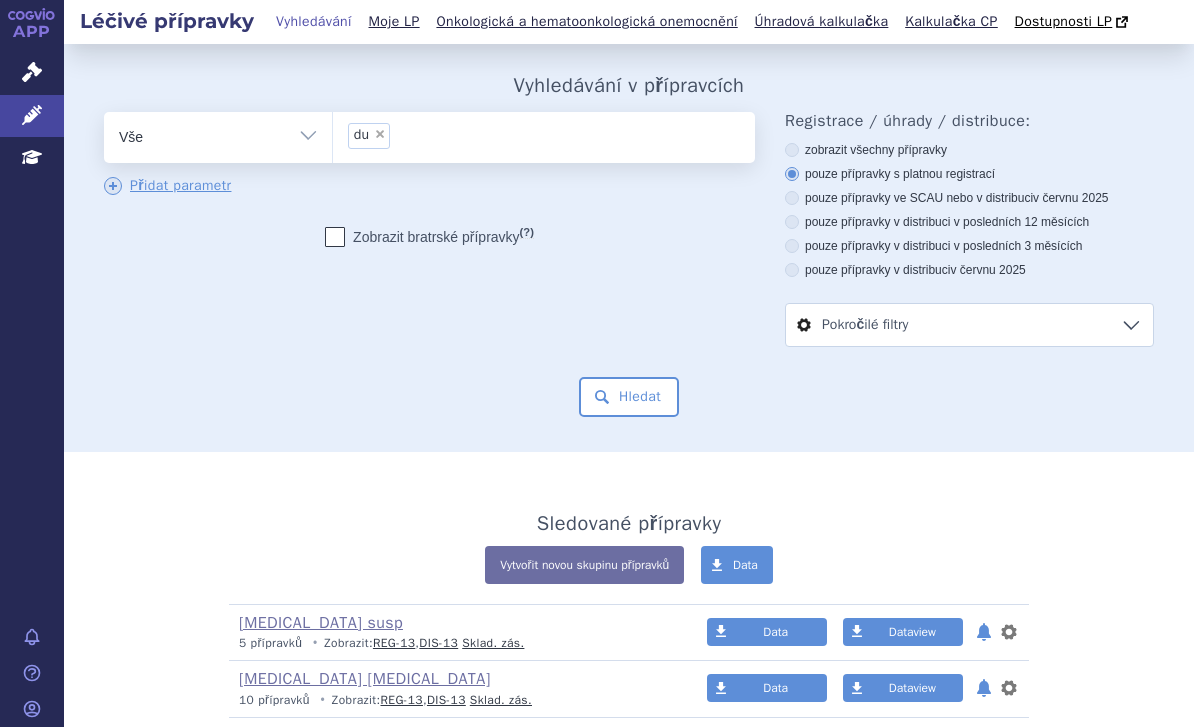 click on "×" at bounding box center [380, 134] 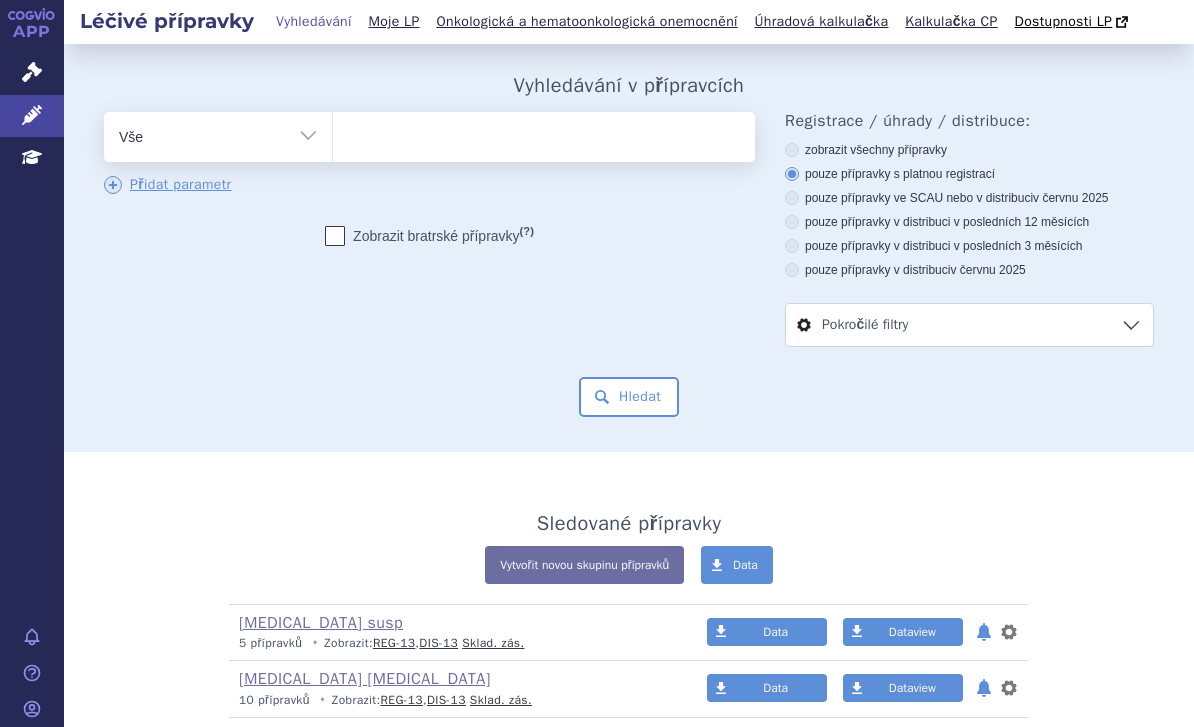 click on "Vše
Přípravek/SUKL kód
MAH
VPOIS
ATC/Aktivní látka
Léková forma
Síla" at bounding box center (218, 134) 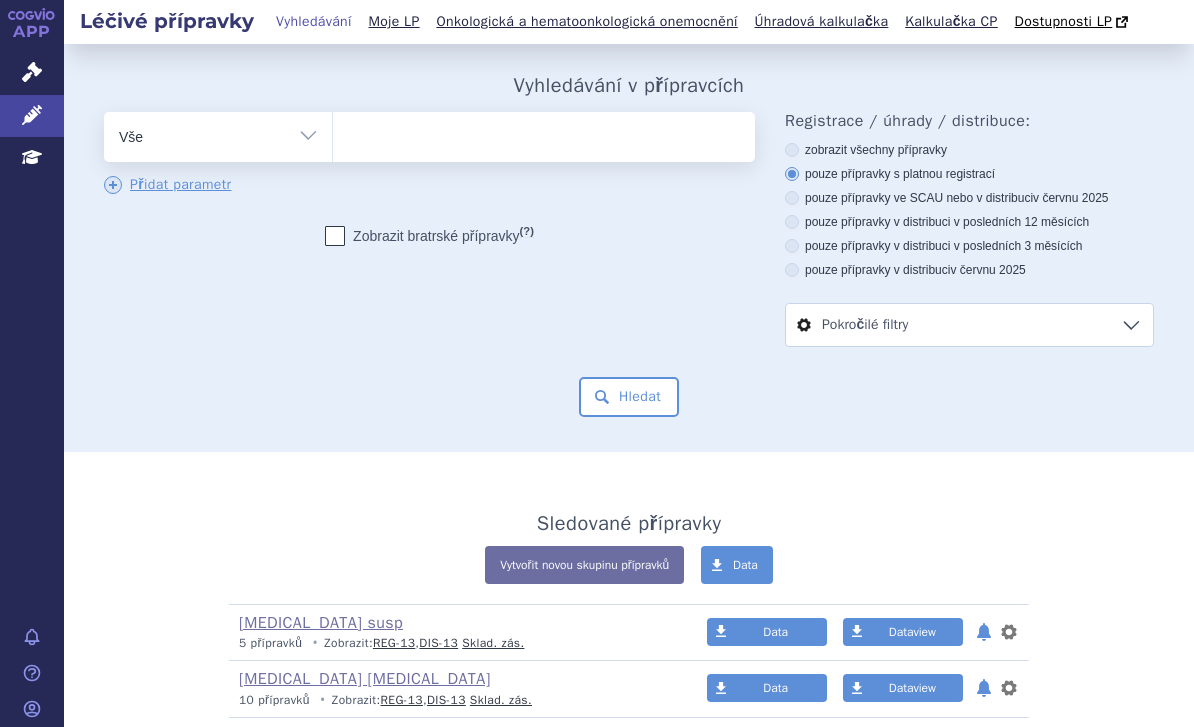select on "filter-product" 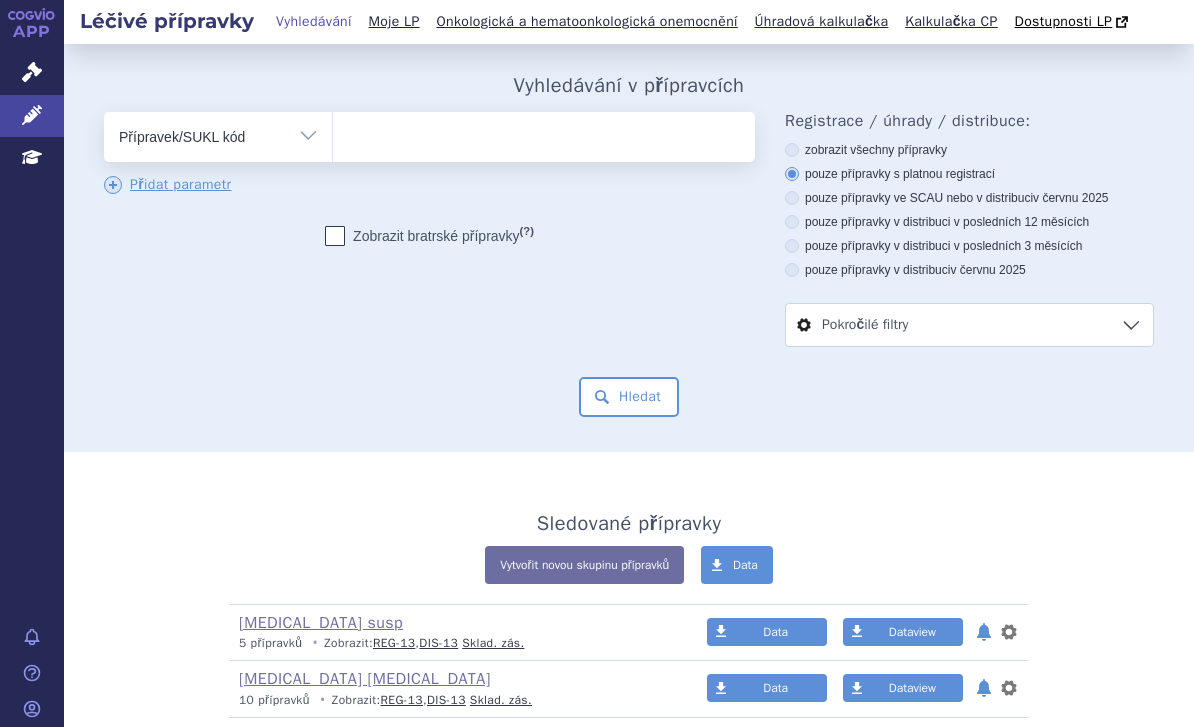 click at bounding box center [544, 133] 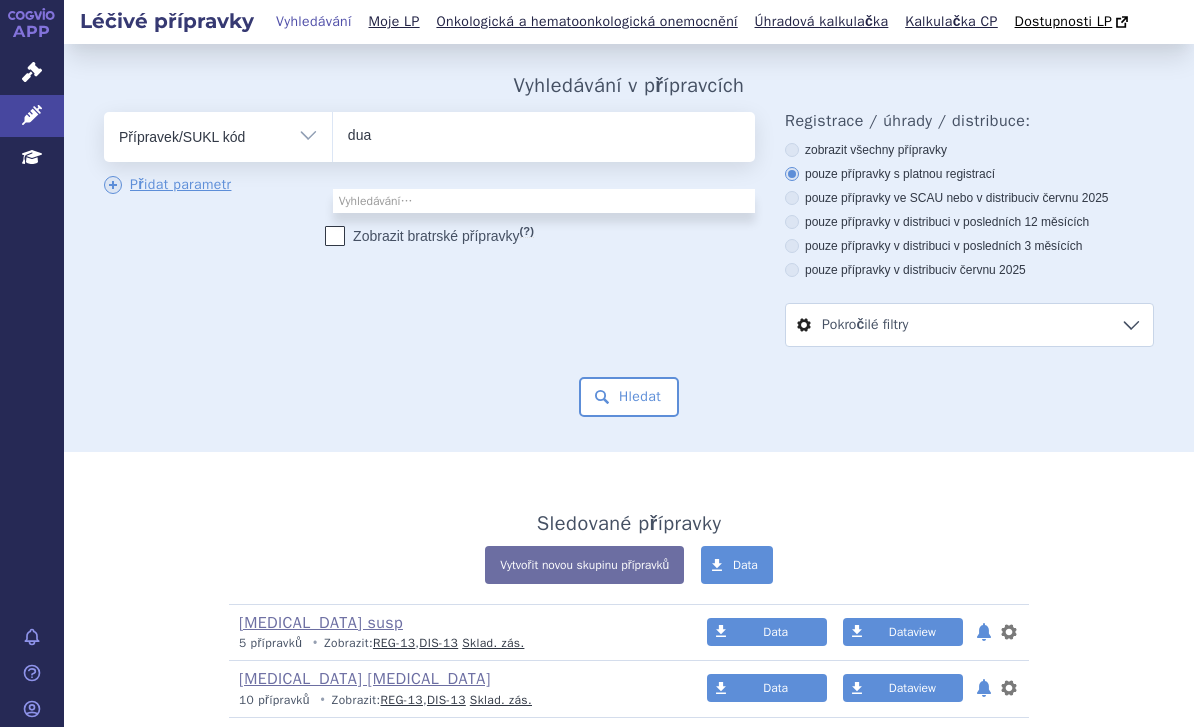 type on "duac" 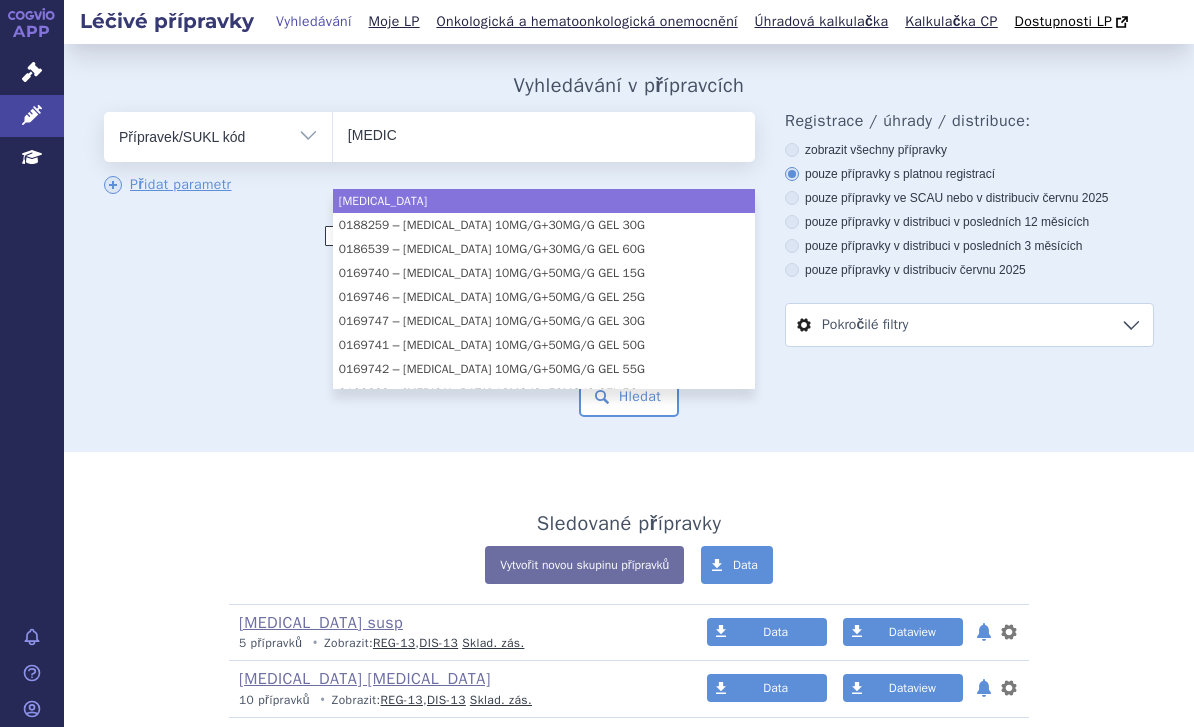type 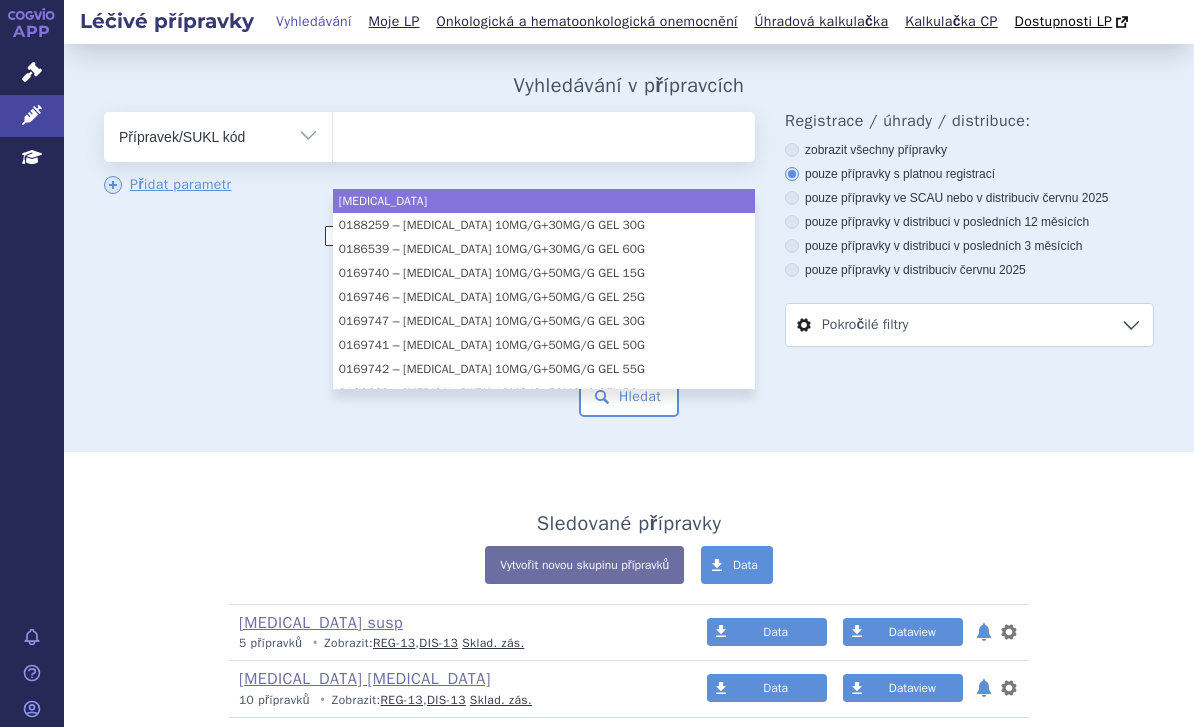 select on "duac" 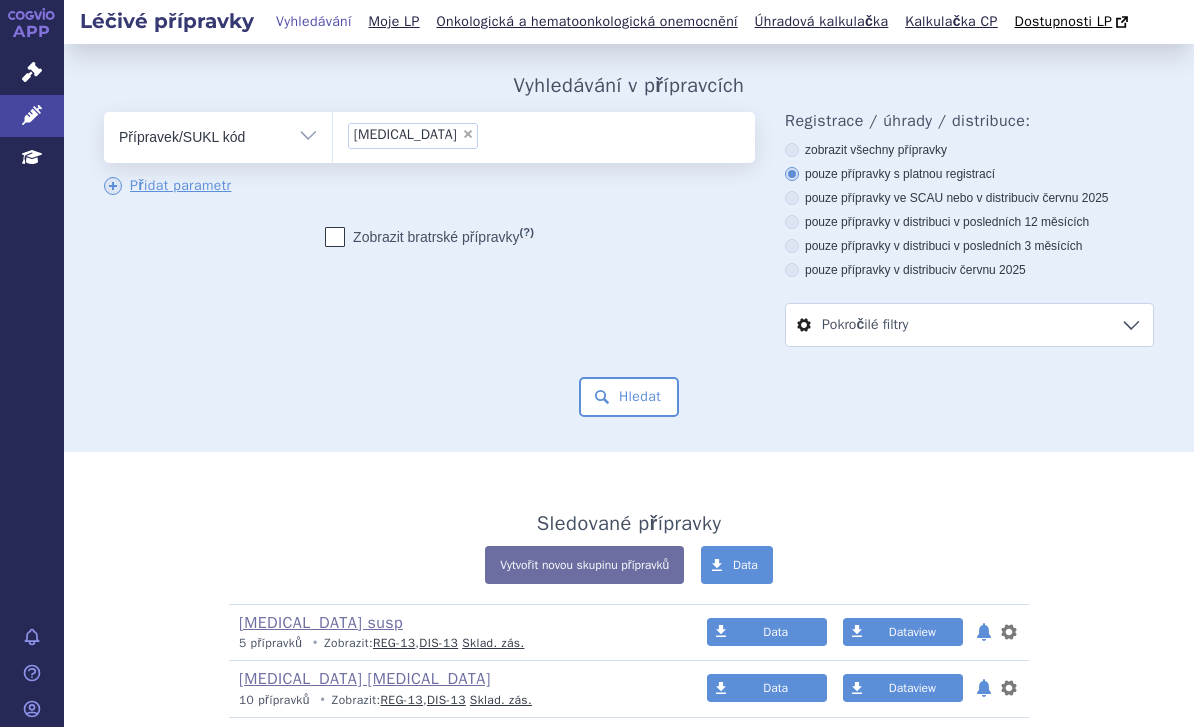 click on "Hledat" at bounding box center [629, 397] 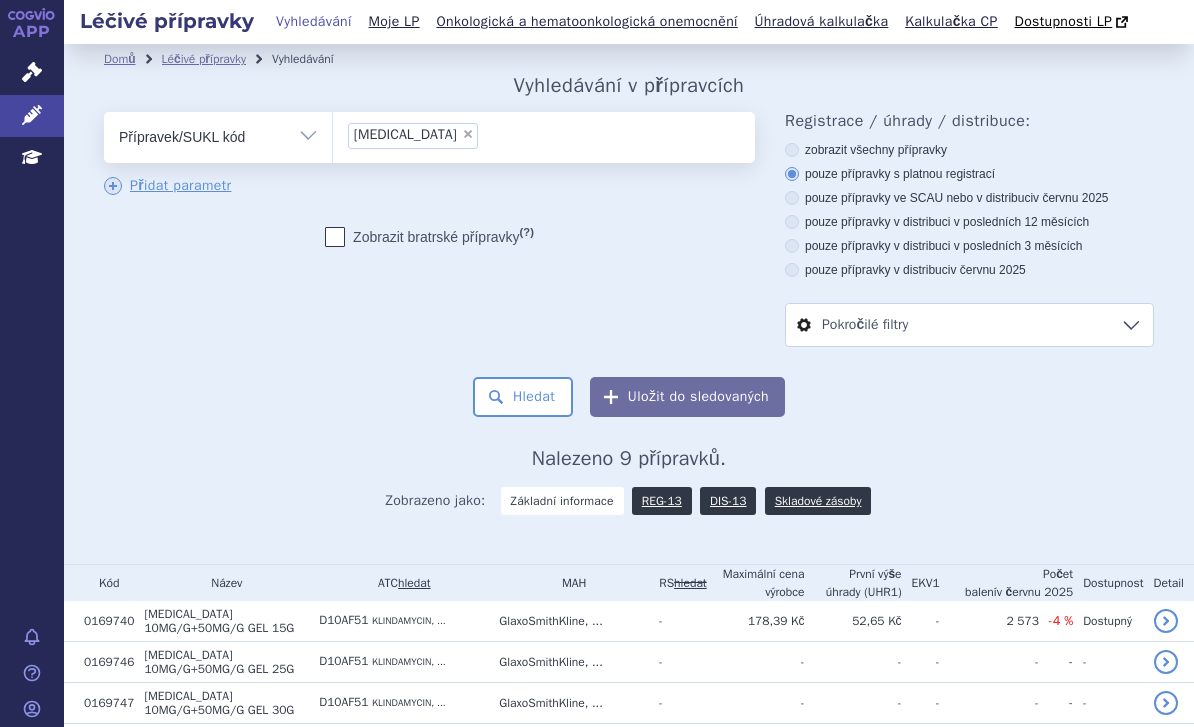 scroll, scrollTop: 0, scrollLeft: 0, axis: both 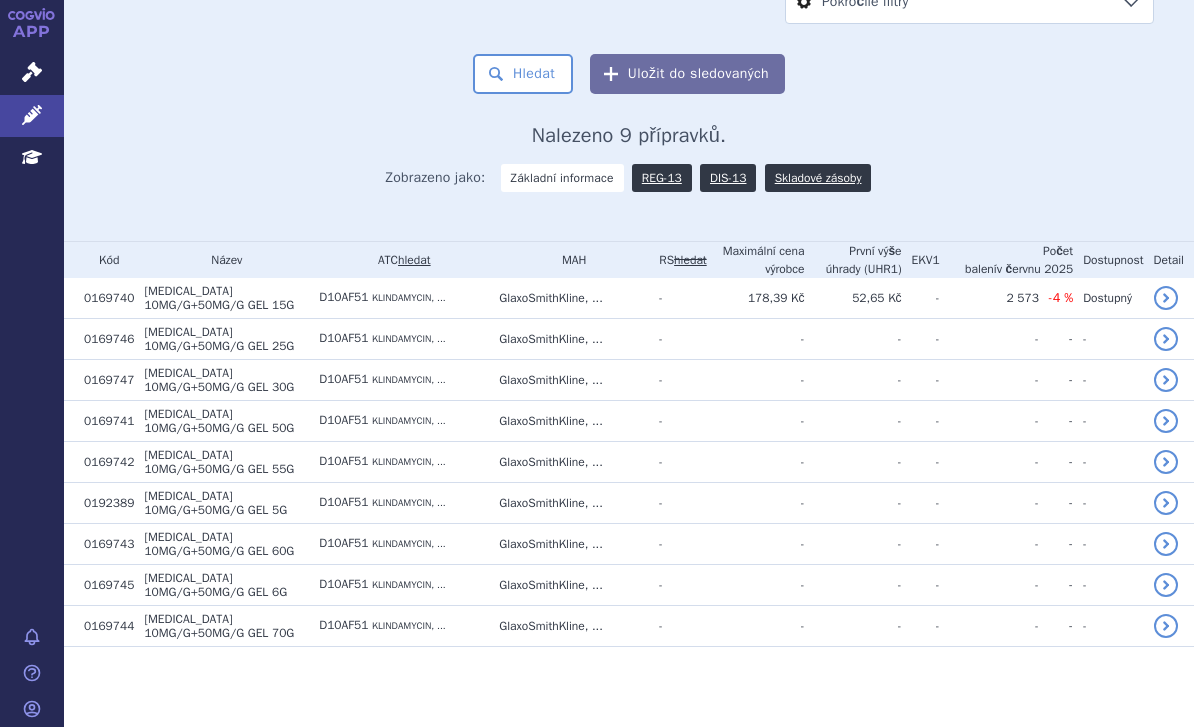 click on "DUAC" at bounding box center (188, 291) 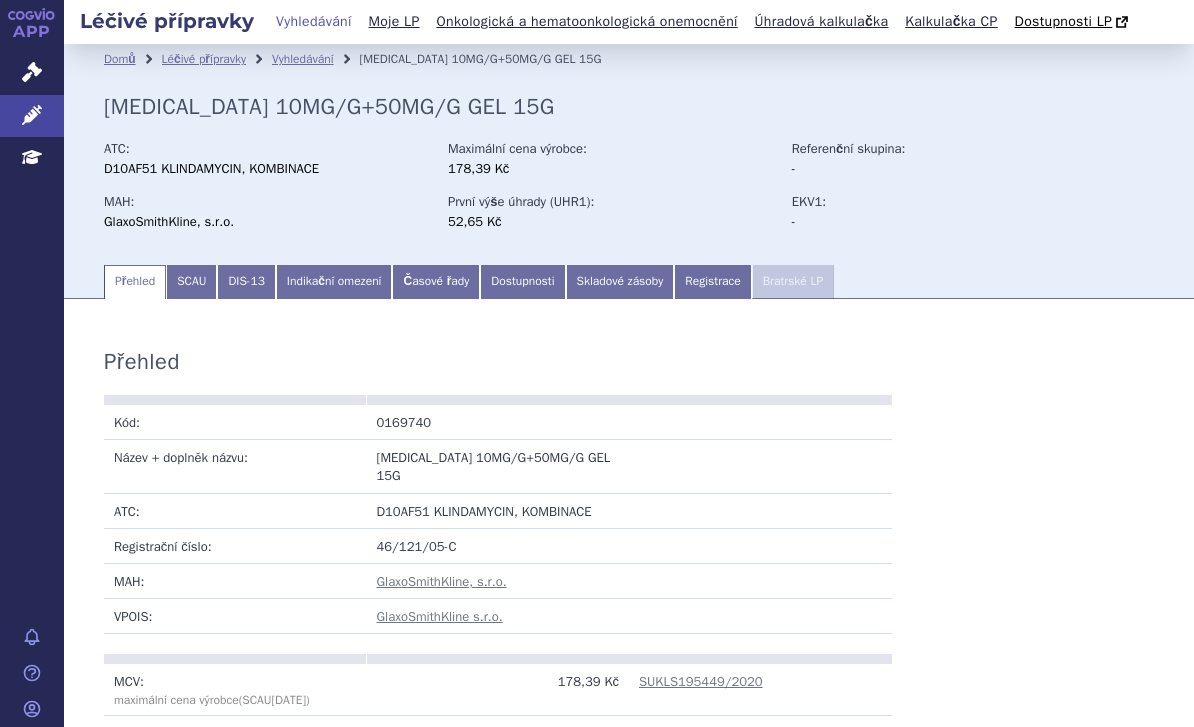 scroll, scrollTop: 0, scrollLeft: 0, axis: both 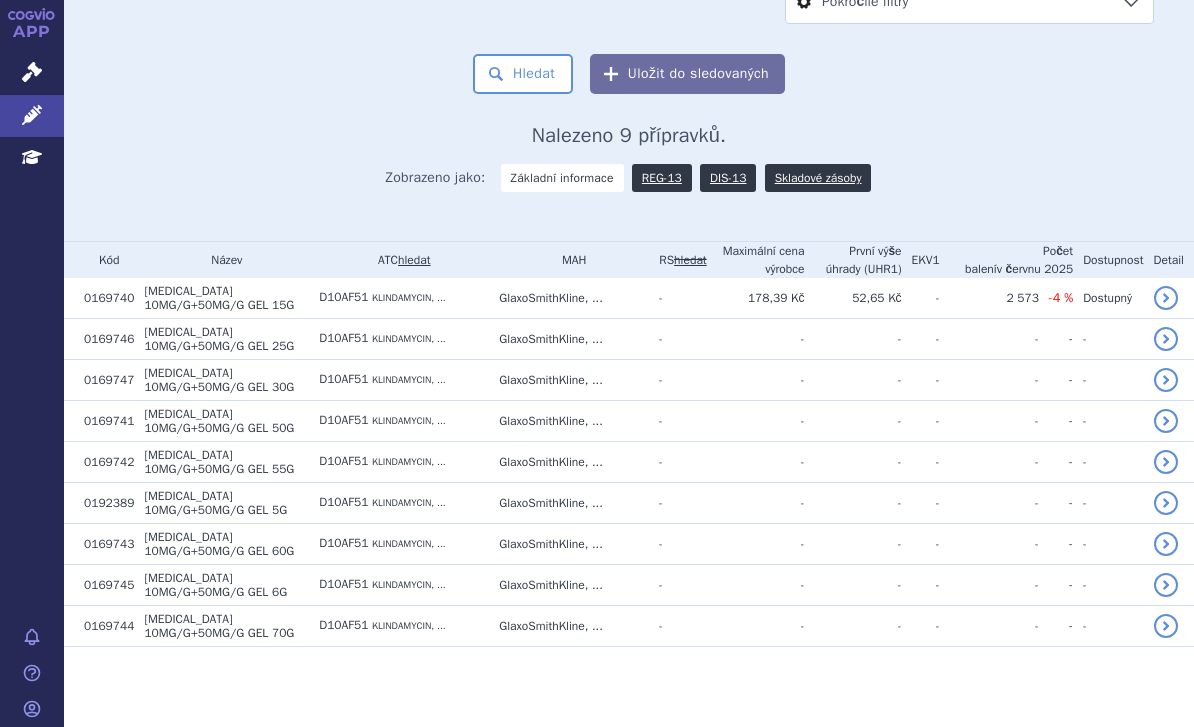click on "D10AF51" at bounding box center (343, 297) 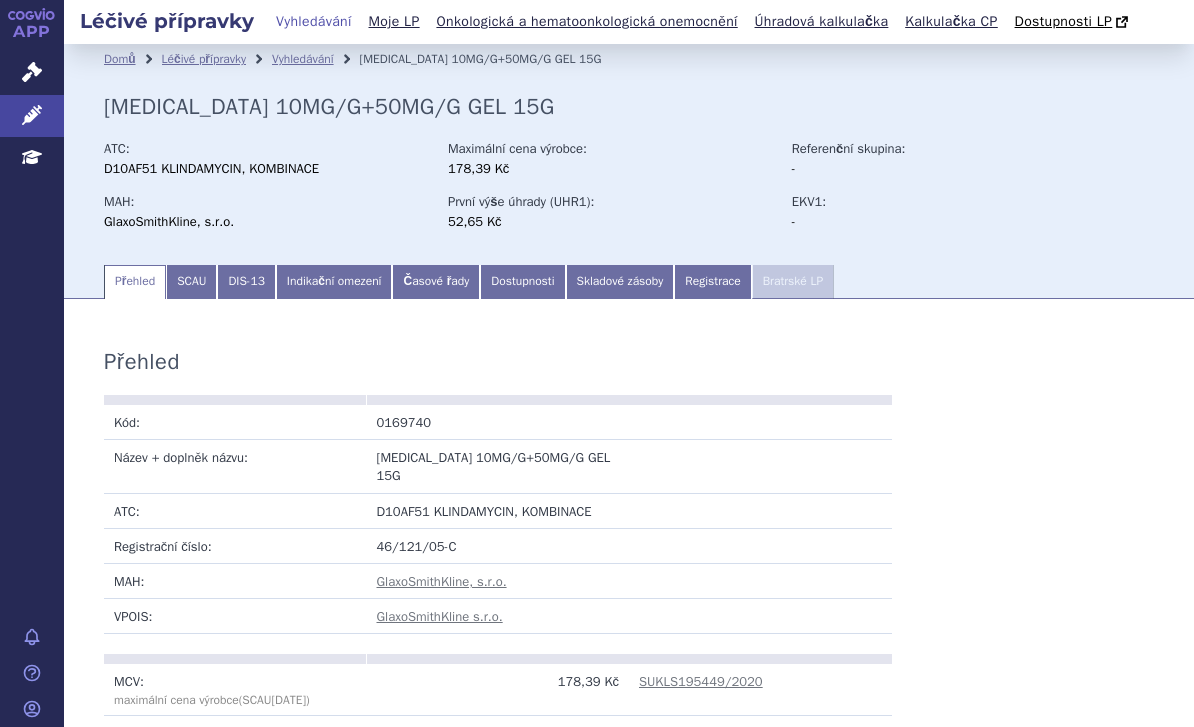 scroll, scrollTop: 0, scrollLeft: 0, axis: both 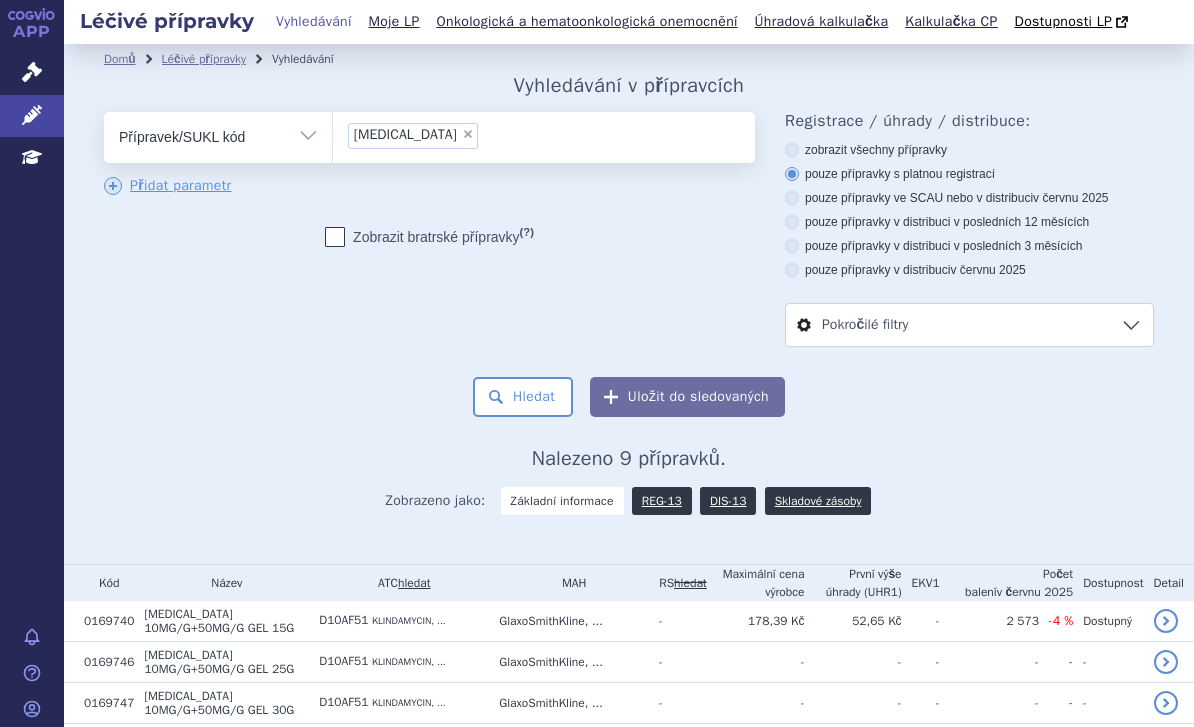 click on "× duac" at bounding box center (544, 134) 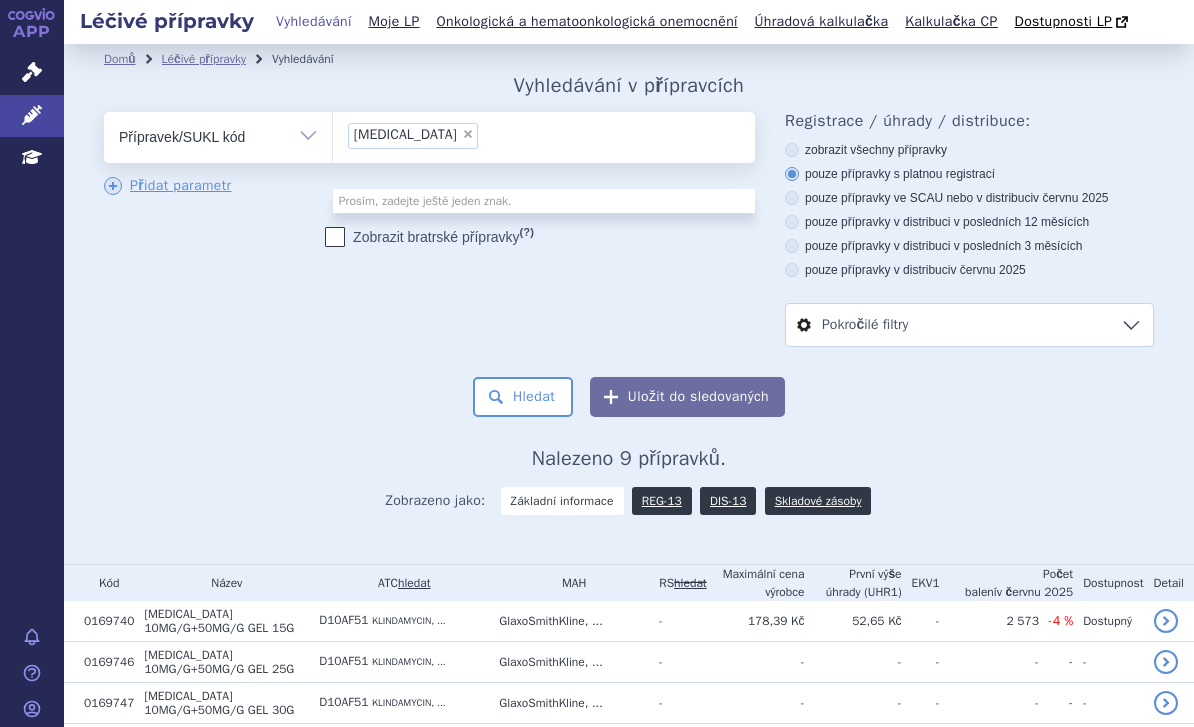 click on "× duac" at bounding box center [544, 134] 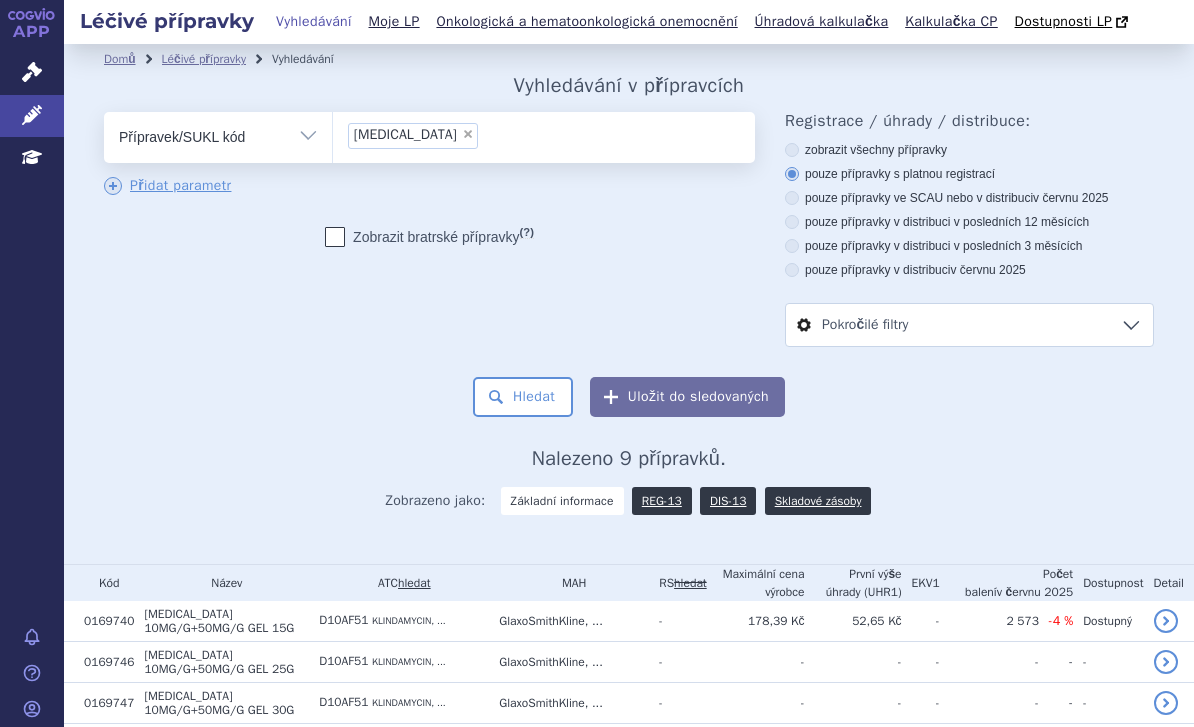 click on "× duac" at bounding box center [544, 134] 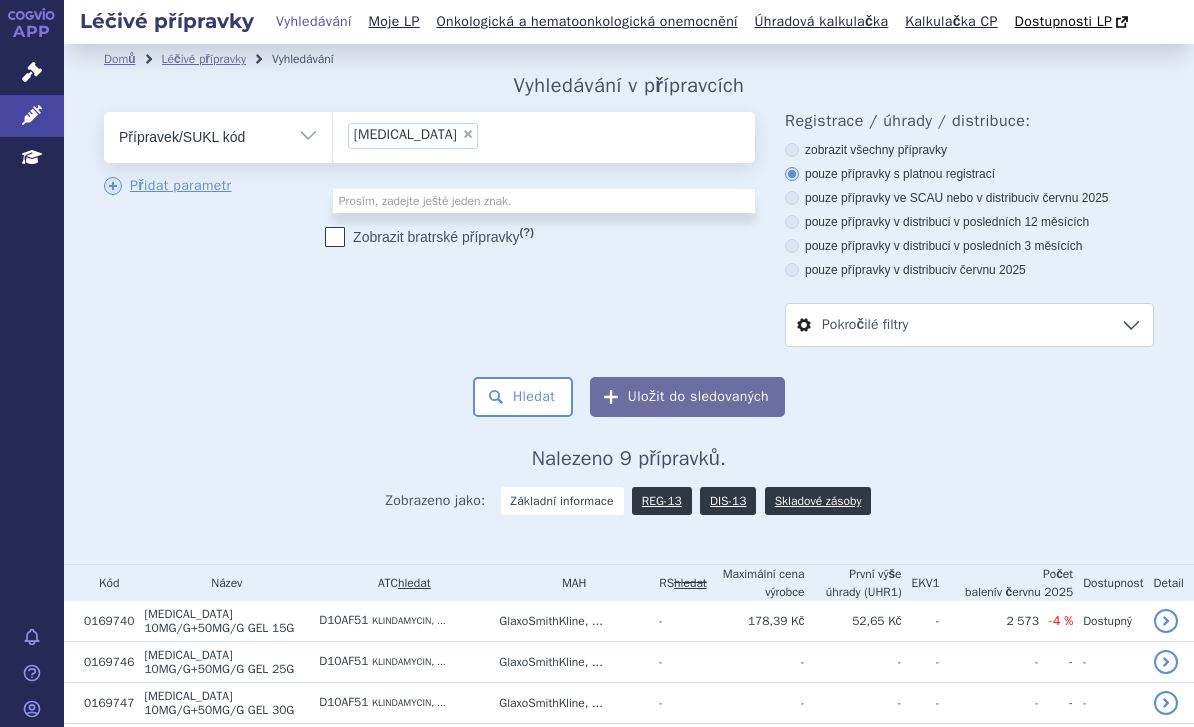 click on "duac
× duac" at bounding box center (489, 134) 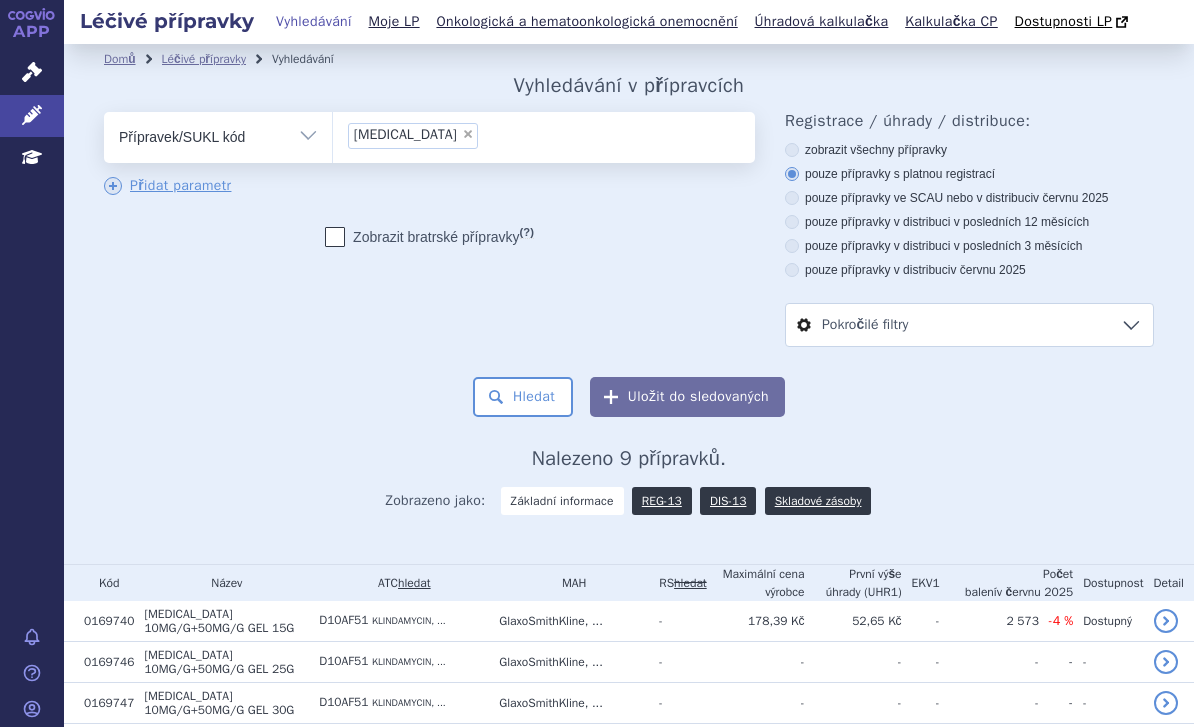 click on "duac
× duac" at bounding box center (489, 134) 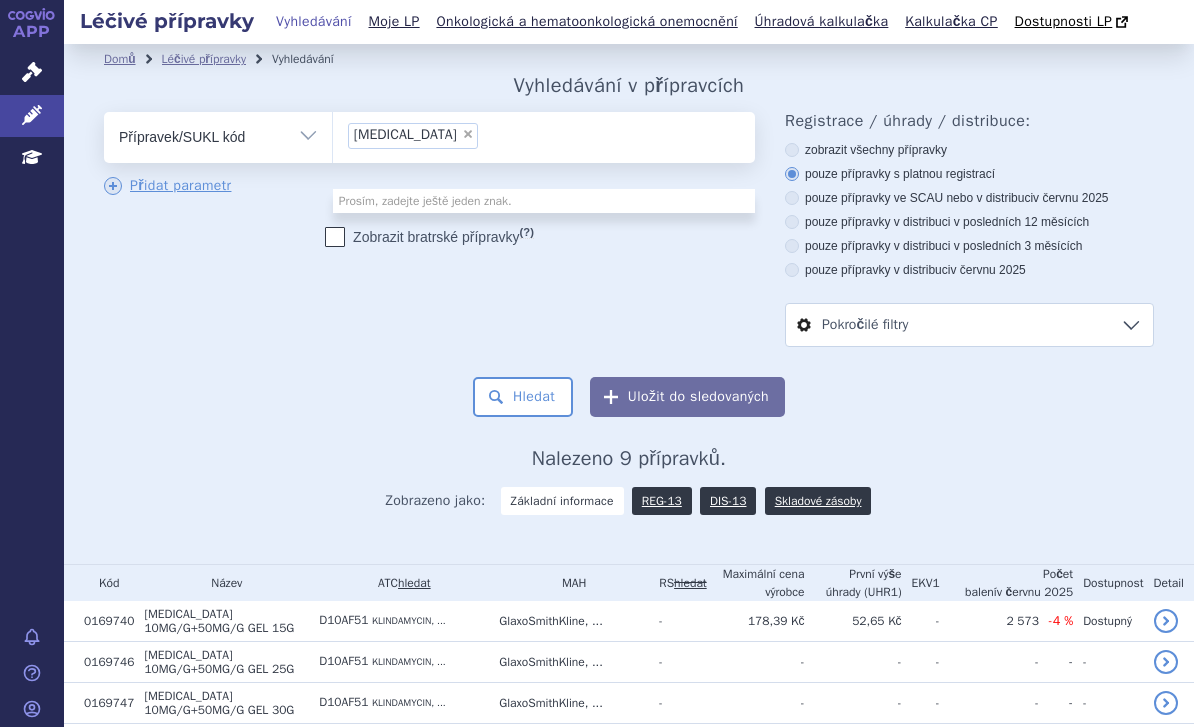 click on "× duac" at bounding box center [544, 134] 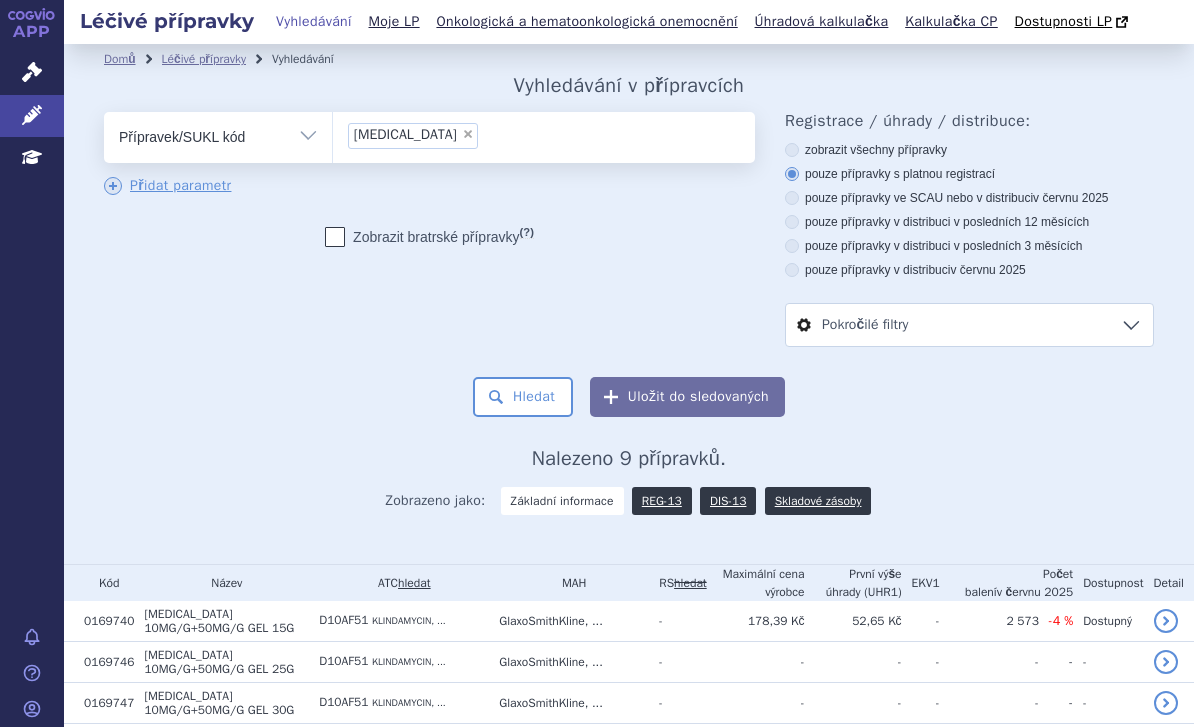 click on "duac
× duac" at bounding box center [489, 134] 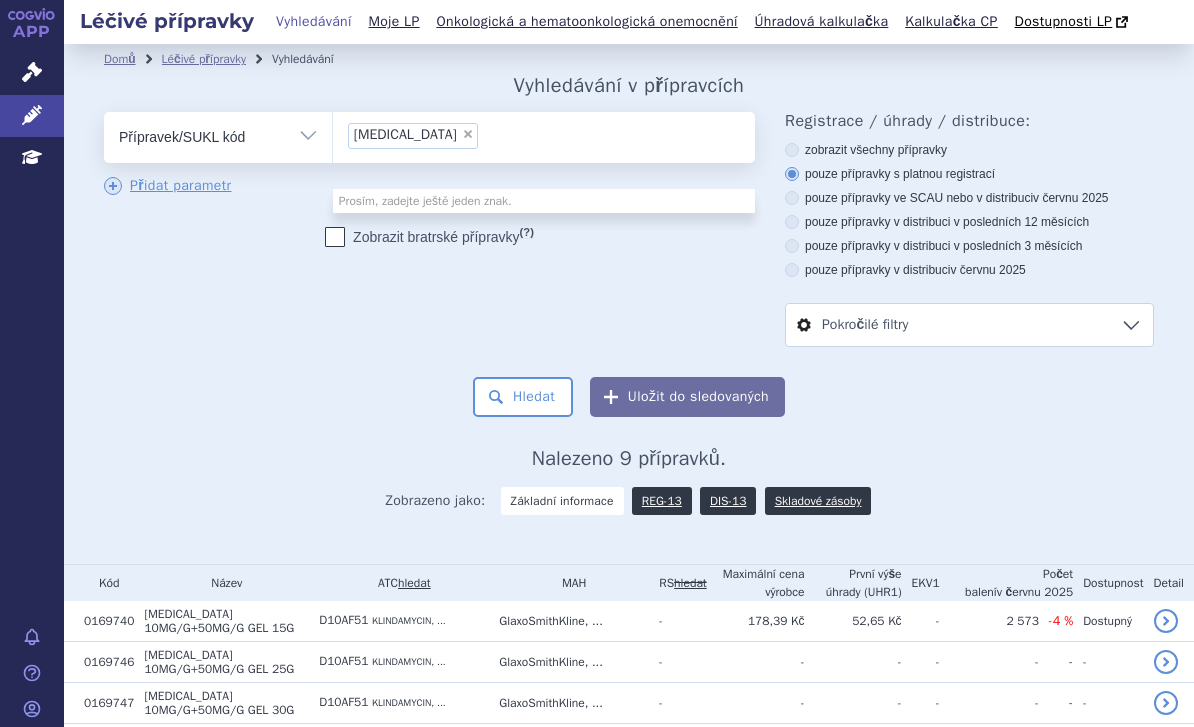 type 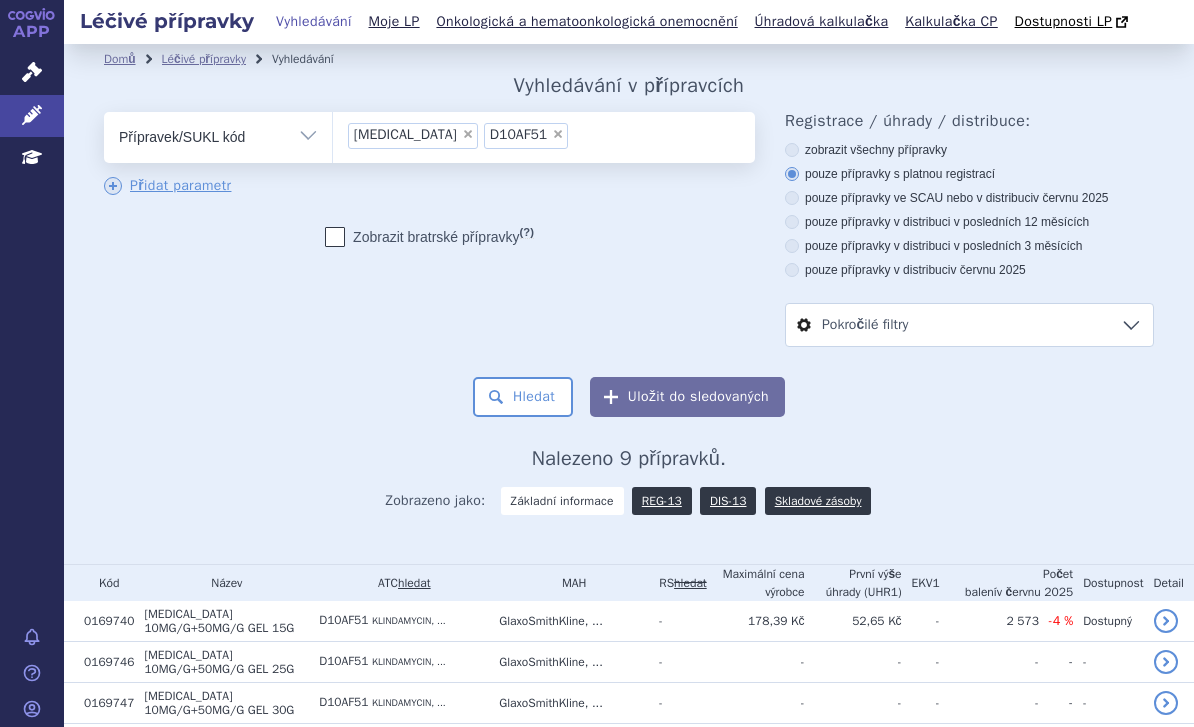 click on "× duac" at bounding box center (413, 136) 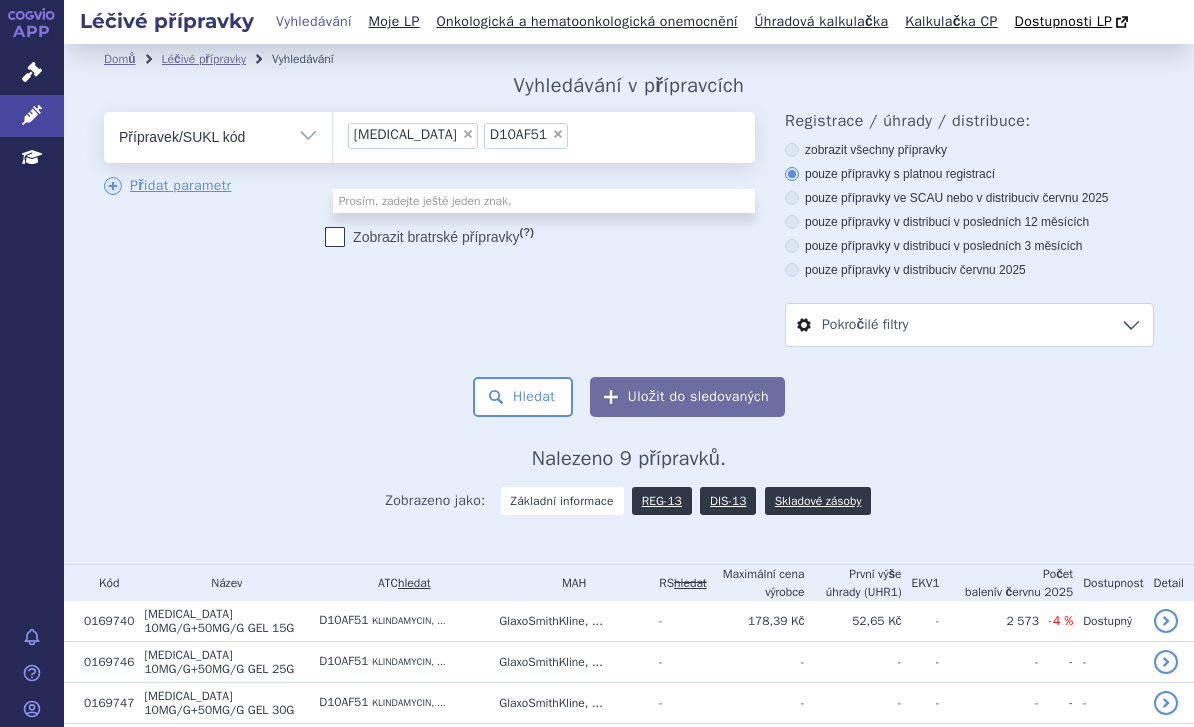 click on "×" at bounding box center [468, 134] 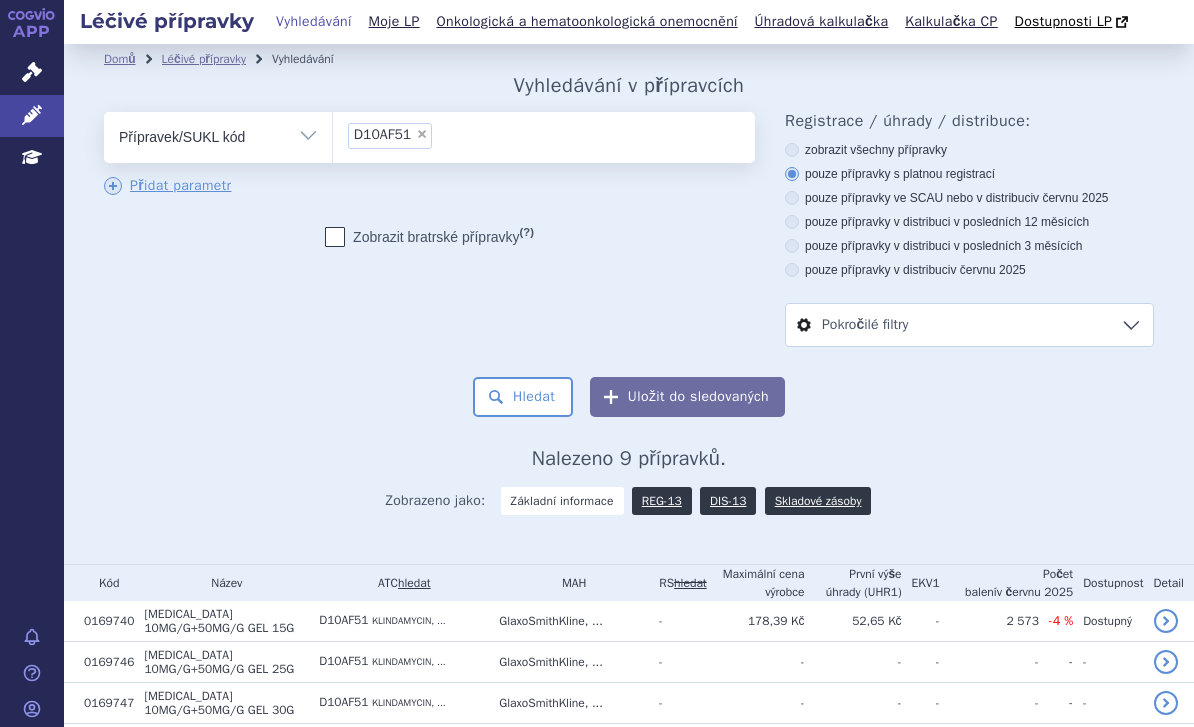click on "Vše
Přípravek/SUKL kód
MAH
VPOIS
ATC/Aktivní látka
Léková forma
Síla" at bounding box center [218, 134] 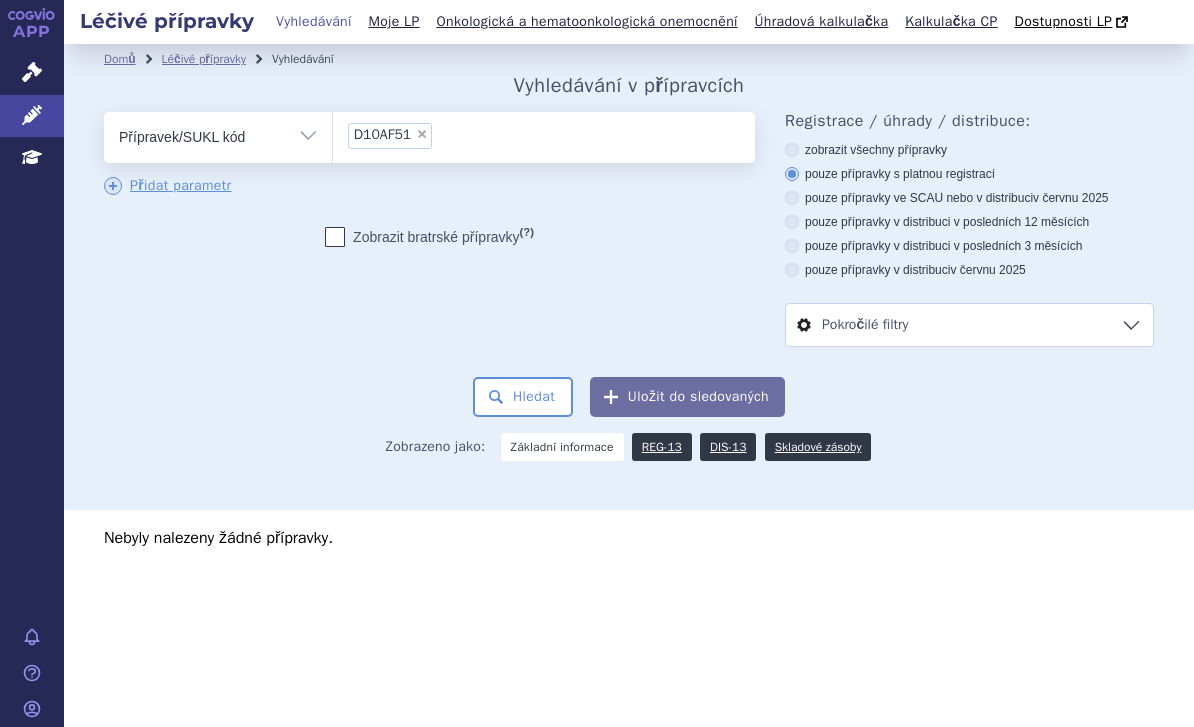 scroll, scrollTop: 0, scrollLeft: 0, axis: both 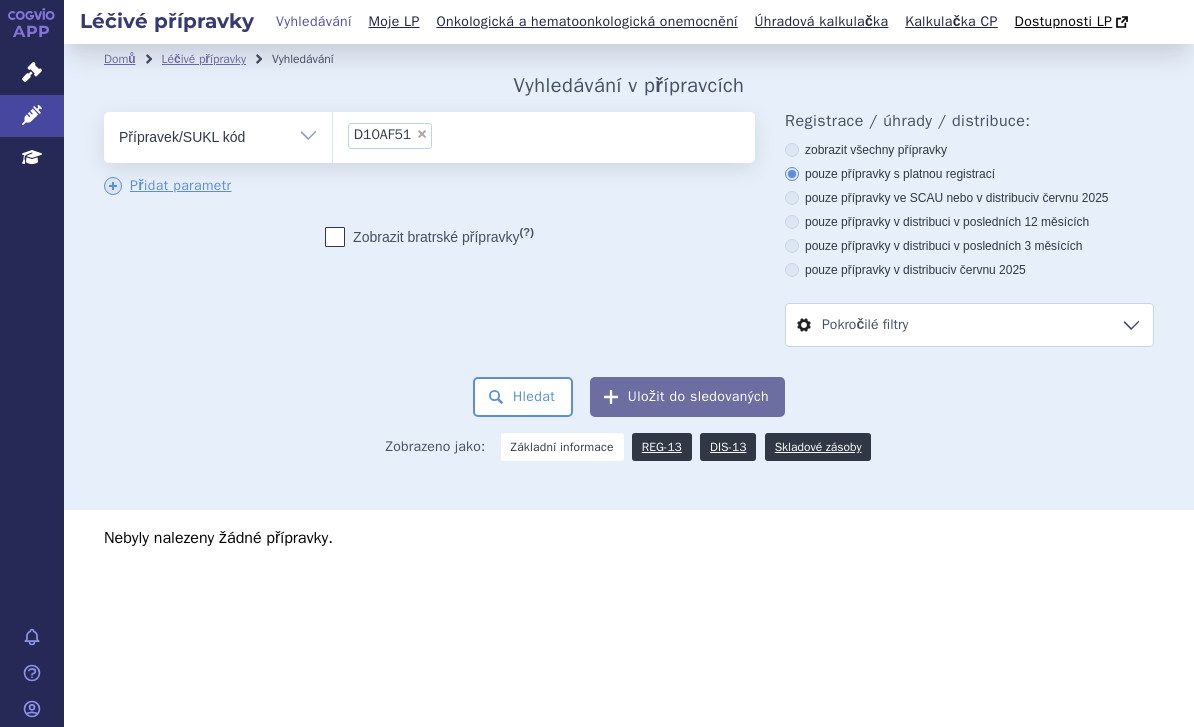click on "Vše
Přípravek/SUKL kód
MAH
VPOIS
ATC/Aktivní látka
Léková forma
Síla" at bounding box center (218, 134) 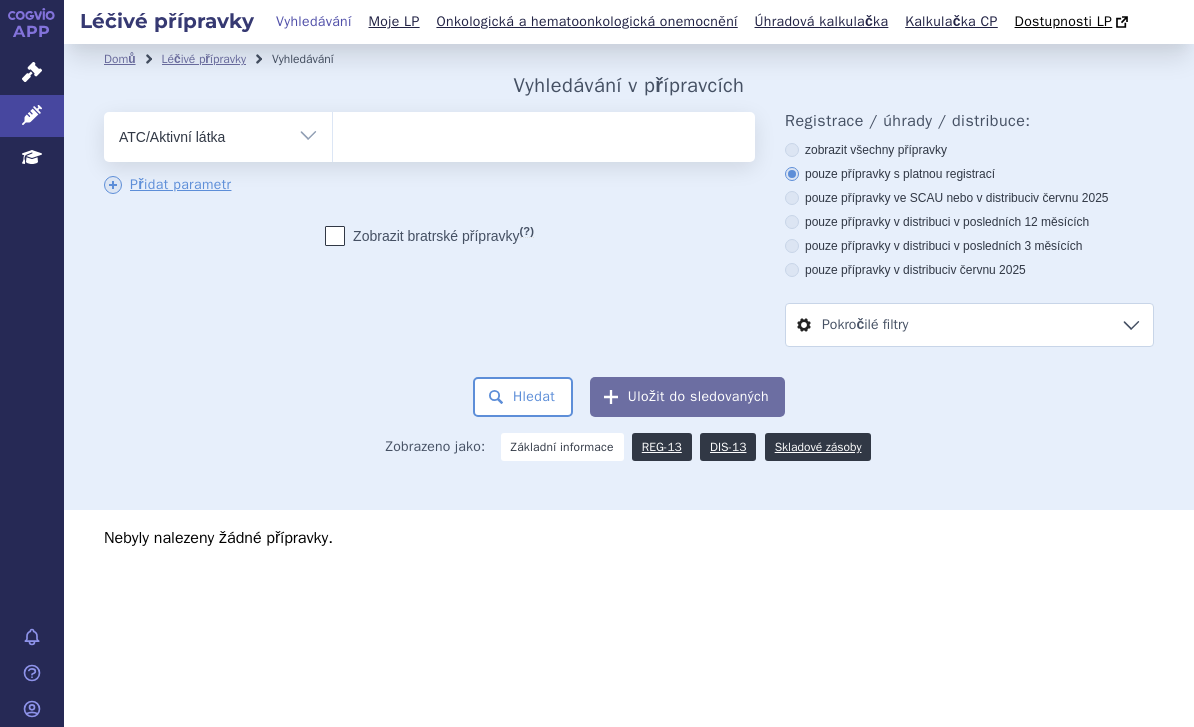 click at bounding box center [544, 133] 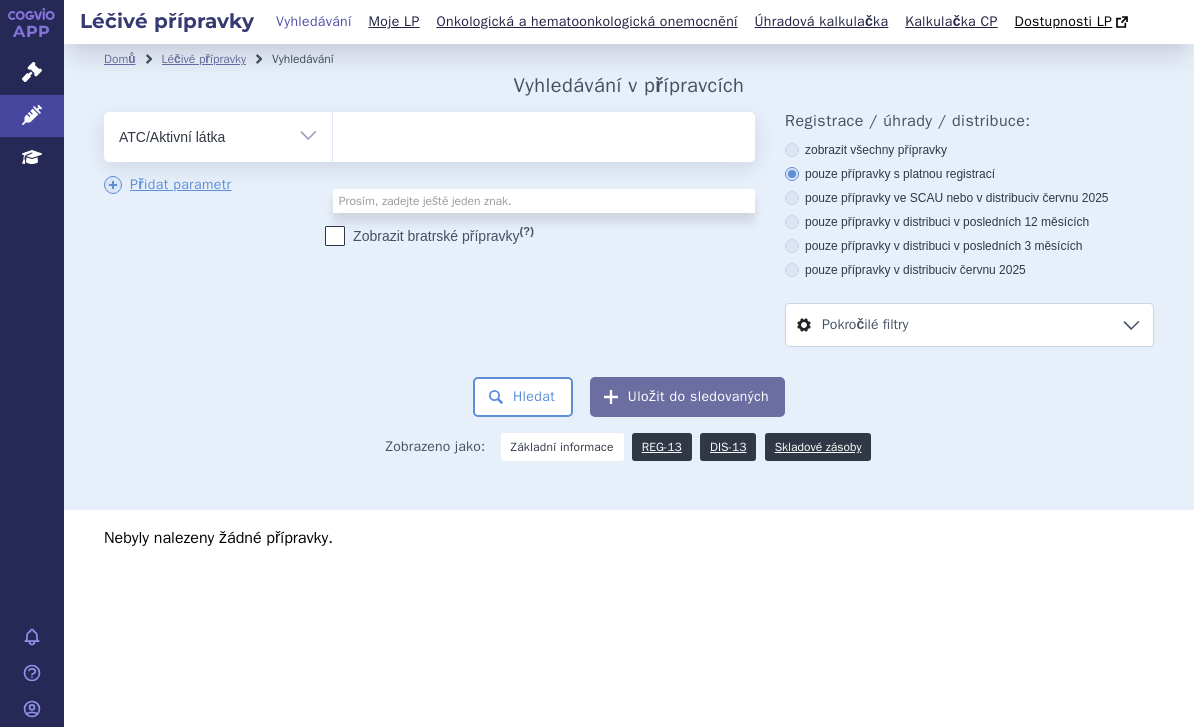 click at bounding box center (544, 133) 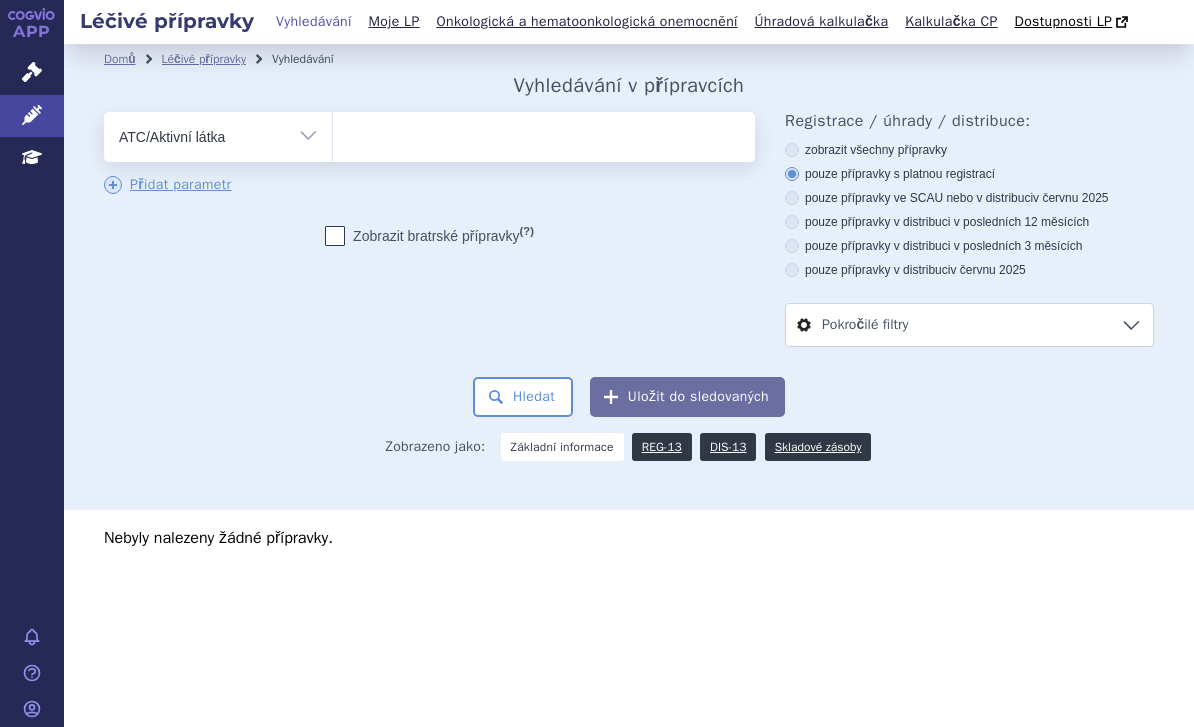 click at bounding box center [544, 133] 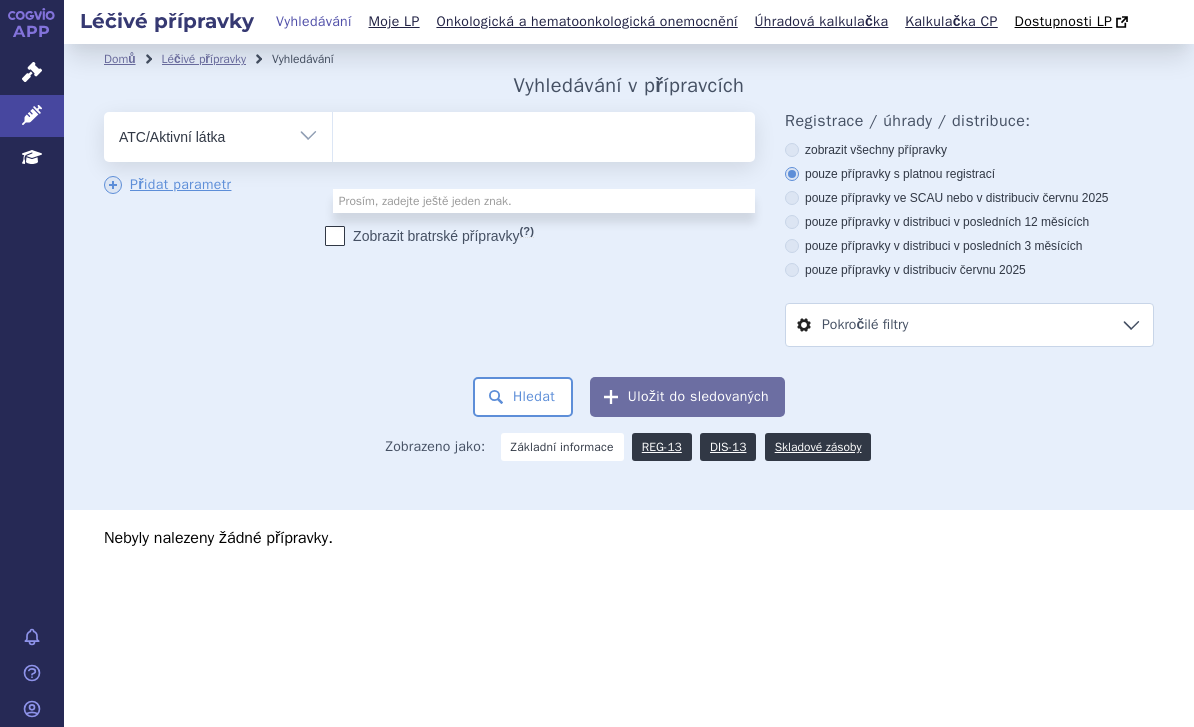 click at bounding box center (544, 133) 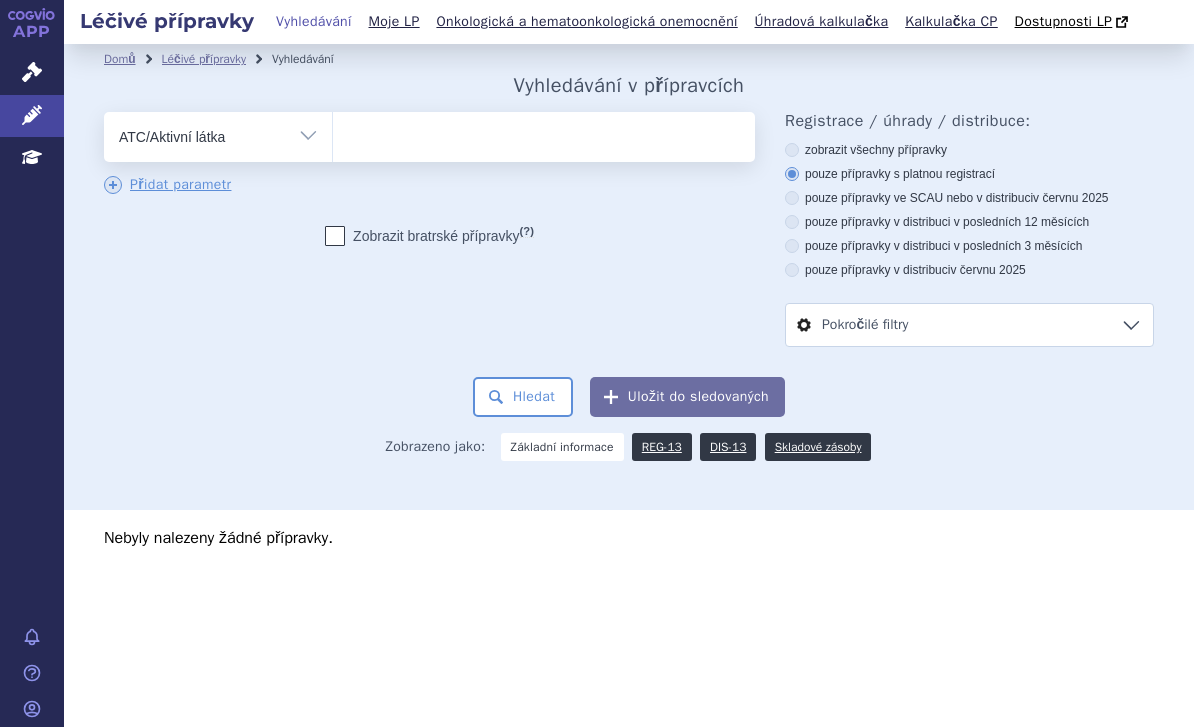 click at bounding box center [544, 133] 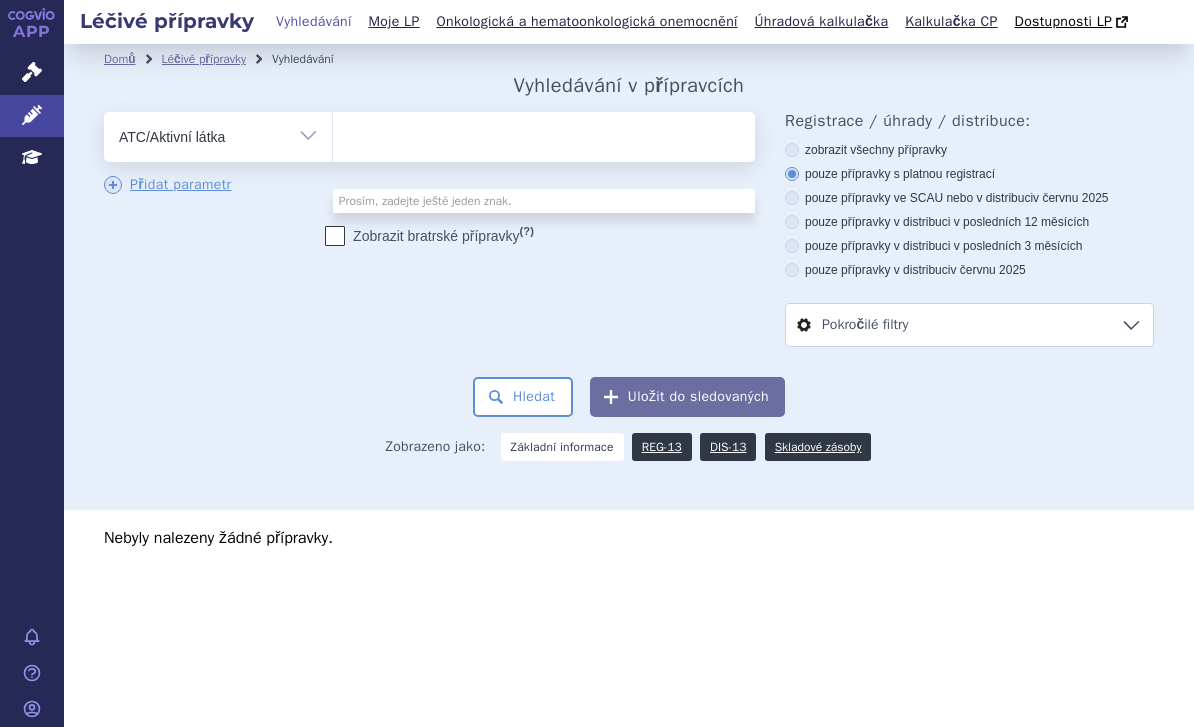 click at bounding box center (544, 133) 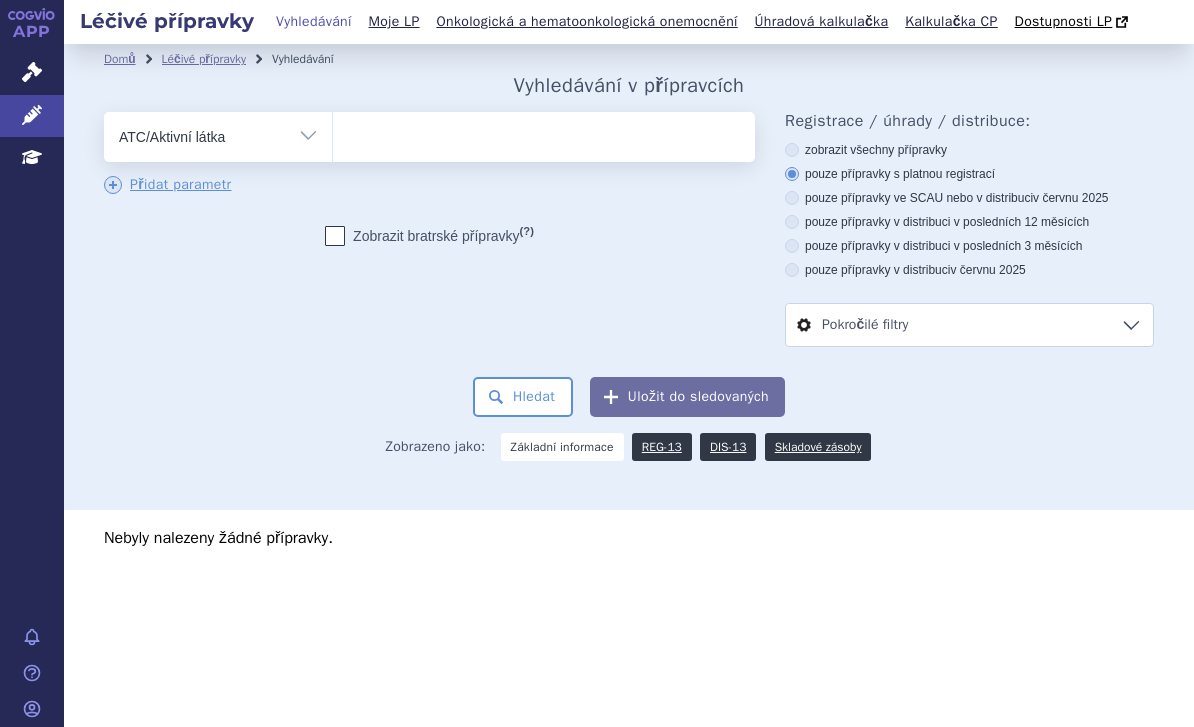 click at bounding box center [353, 134] 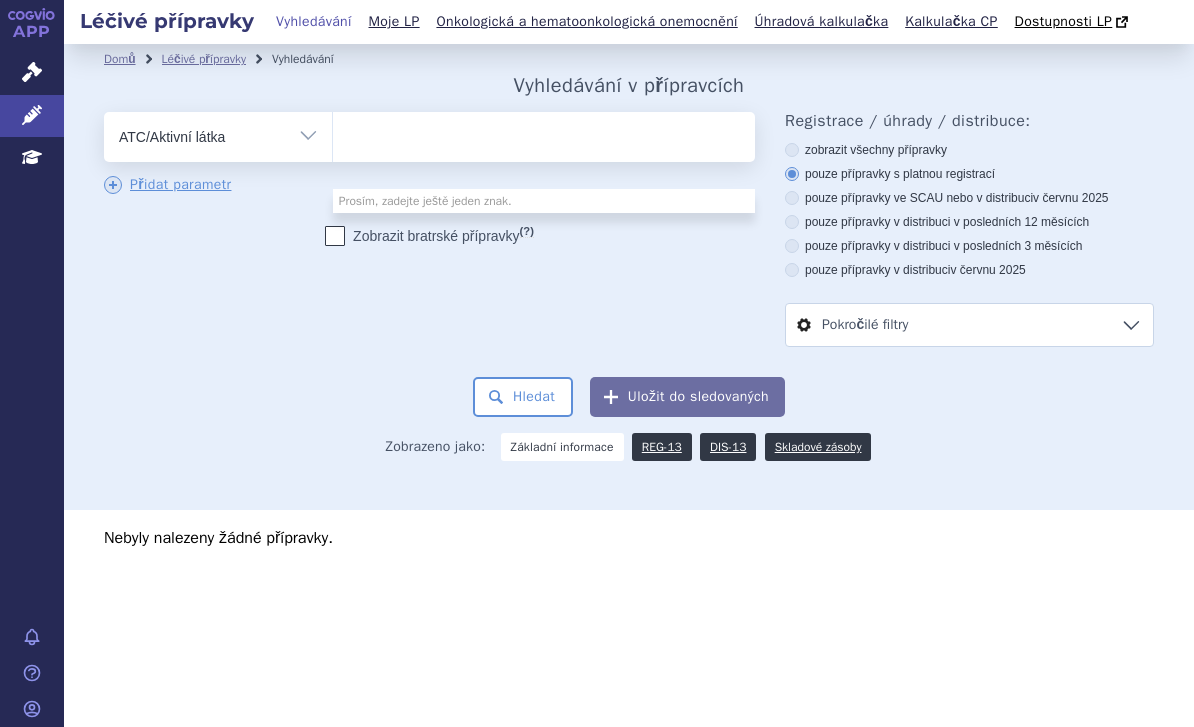 type 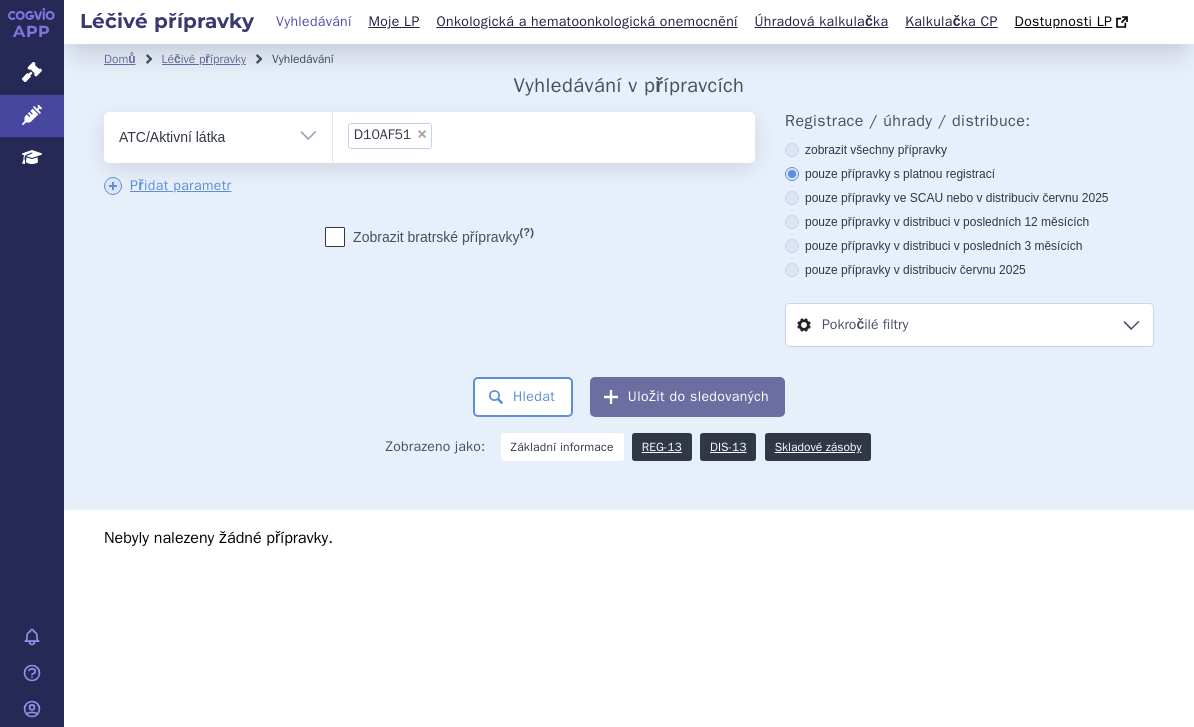 click on "Hledat" at bounding box center [523, 397] 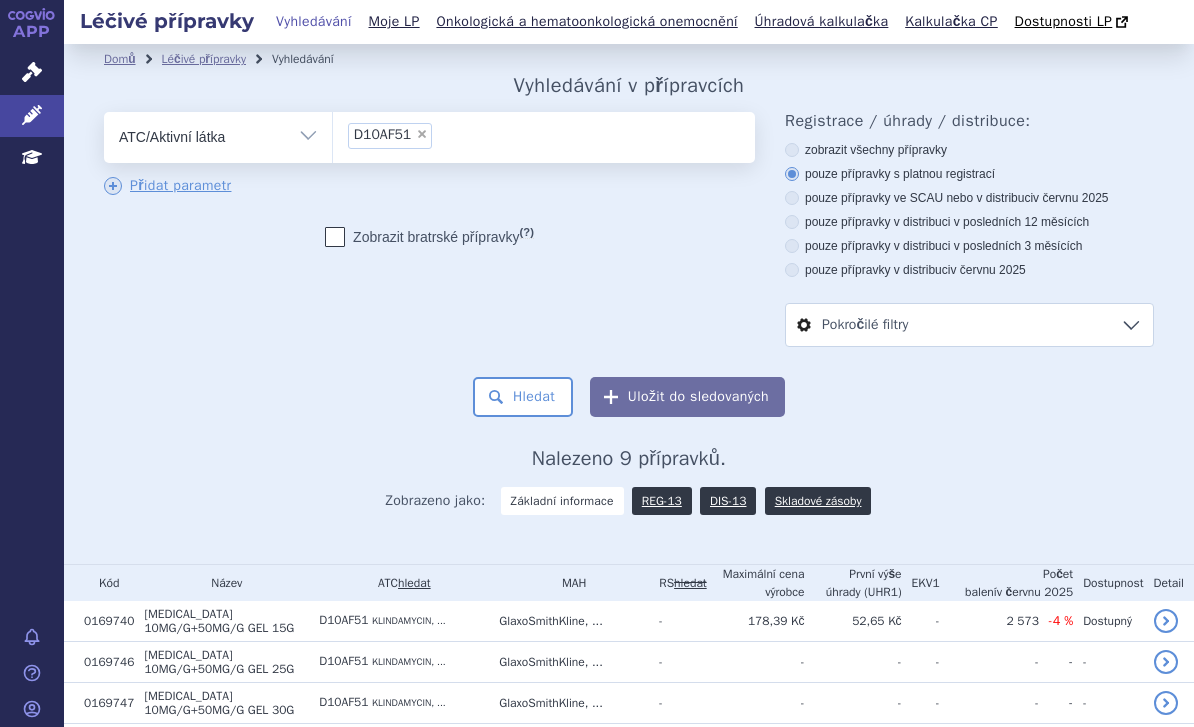scroll, scrollTop: 0, scrollLeft: 0, axis: both 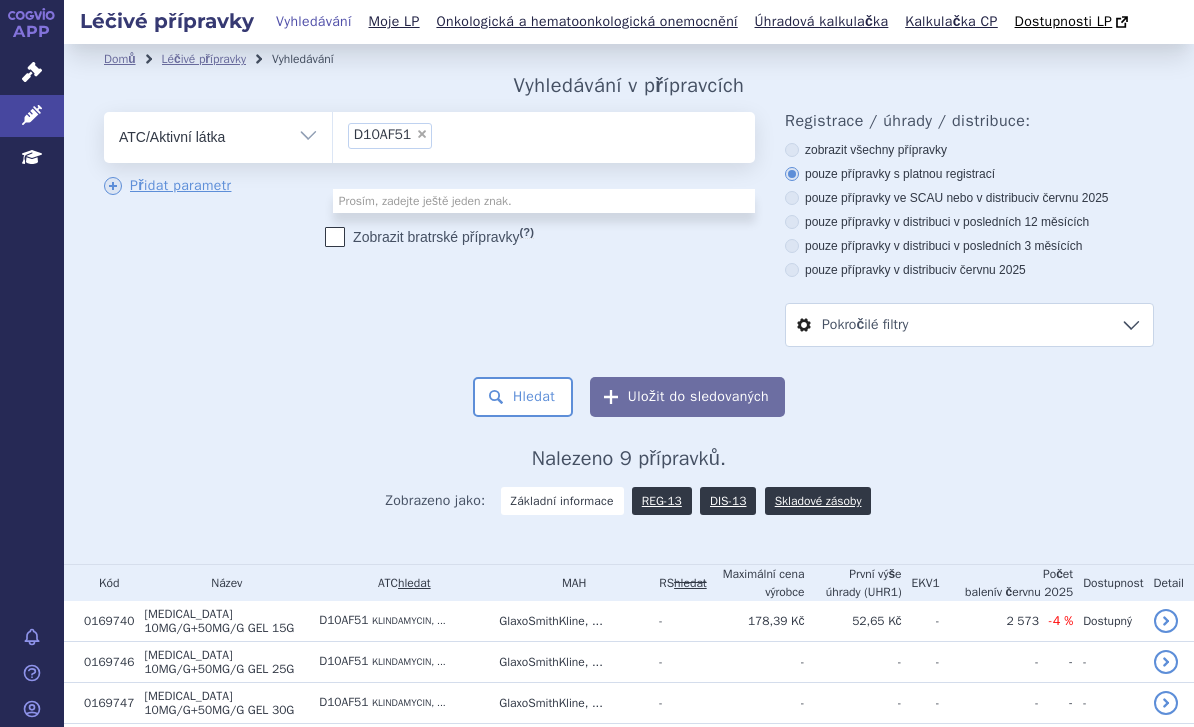 click on "× D10AF51" at bounding box center [390, 136] 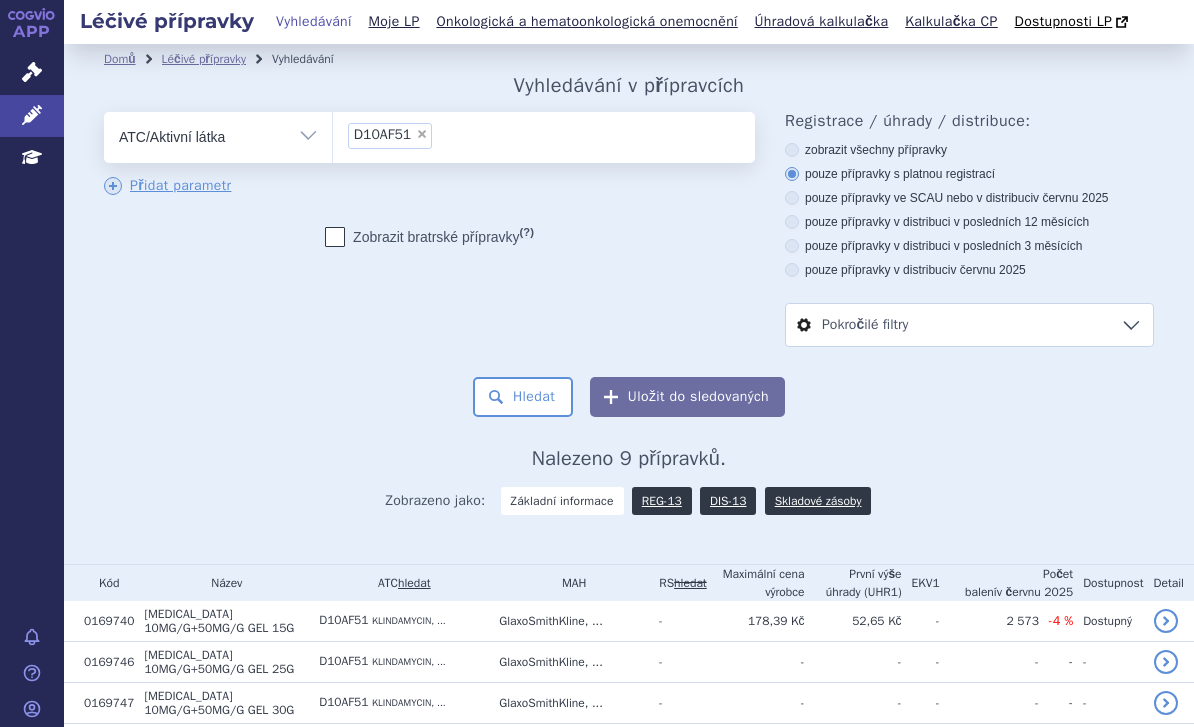 click on "D10AF51" at bounding box center (382, 135) 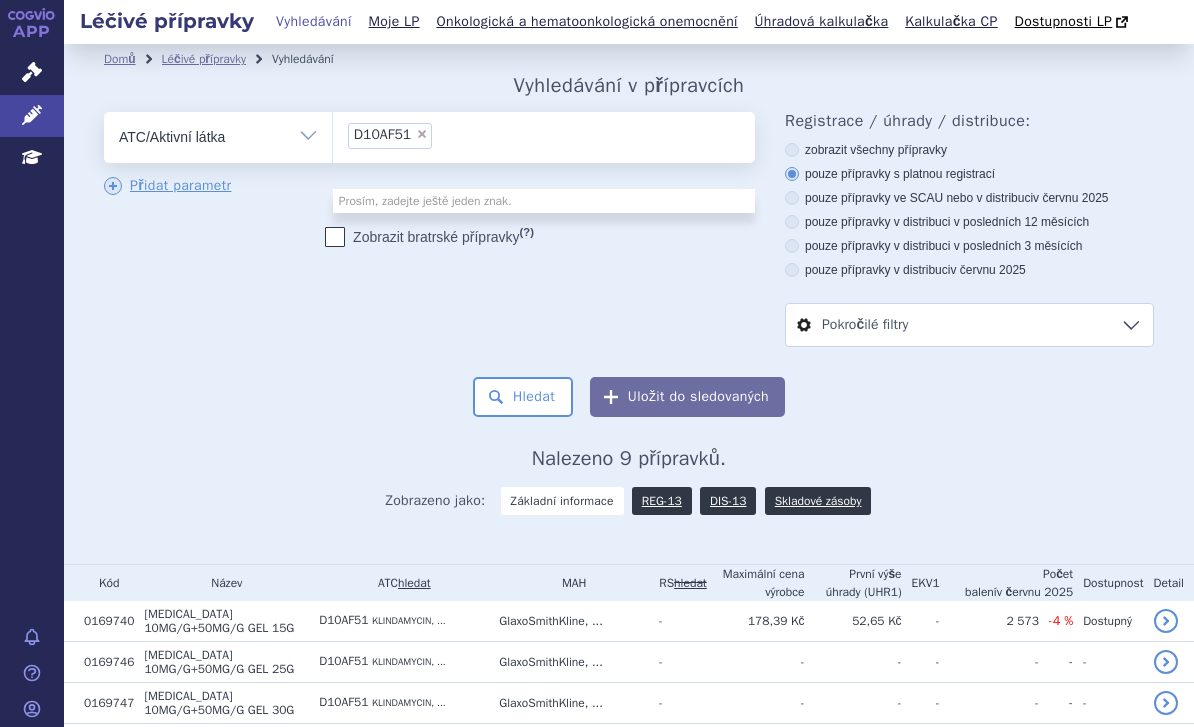 click on "× D10AF51" at bounding box center (390, 136) 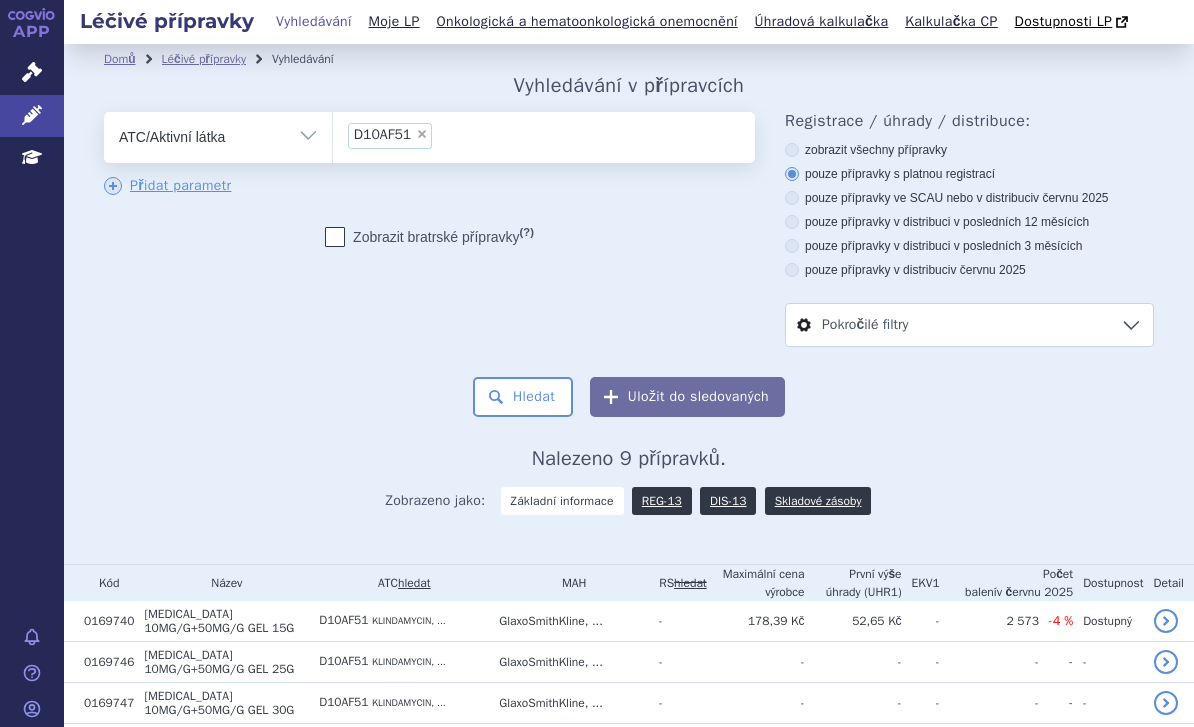 click on "× D10AF51" at bounding box center (390, 136) 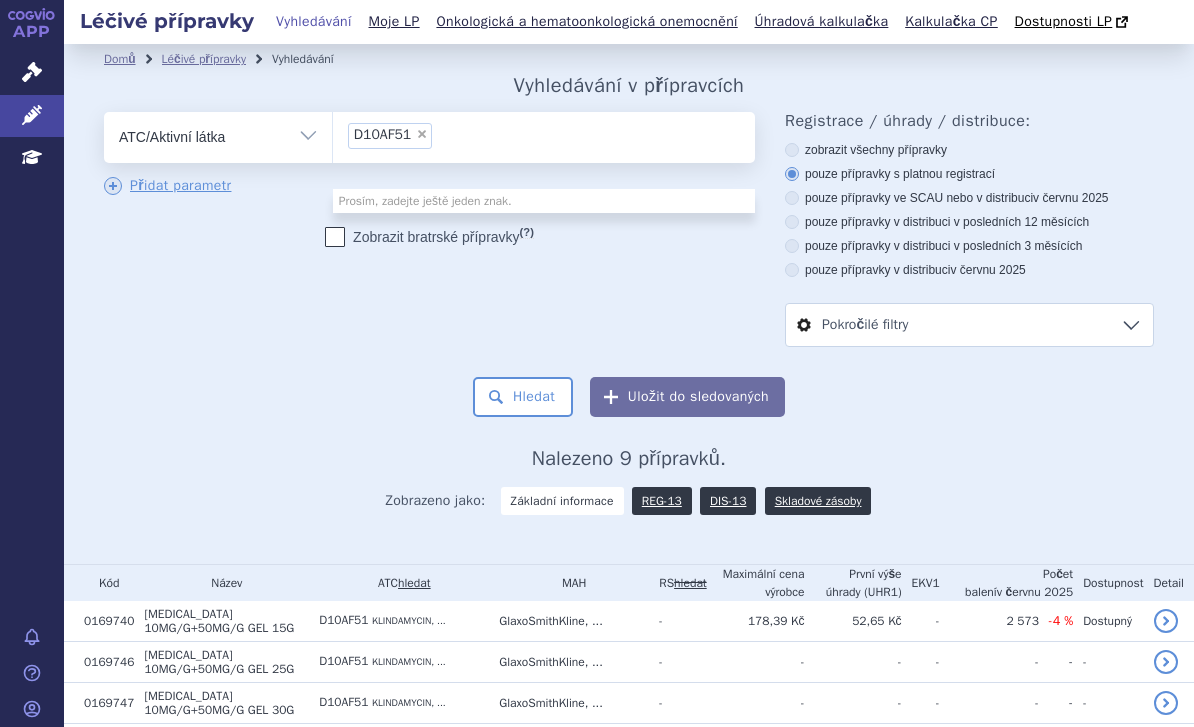 click on "× D10AF51" at bounding box center (390, 136) 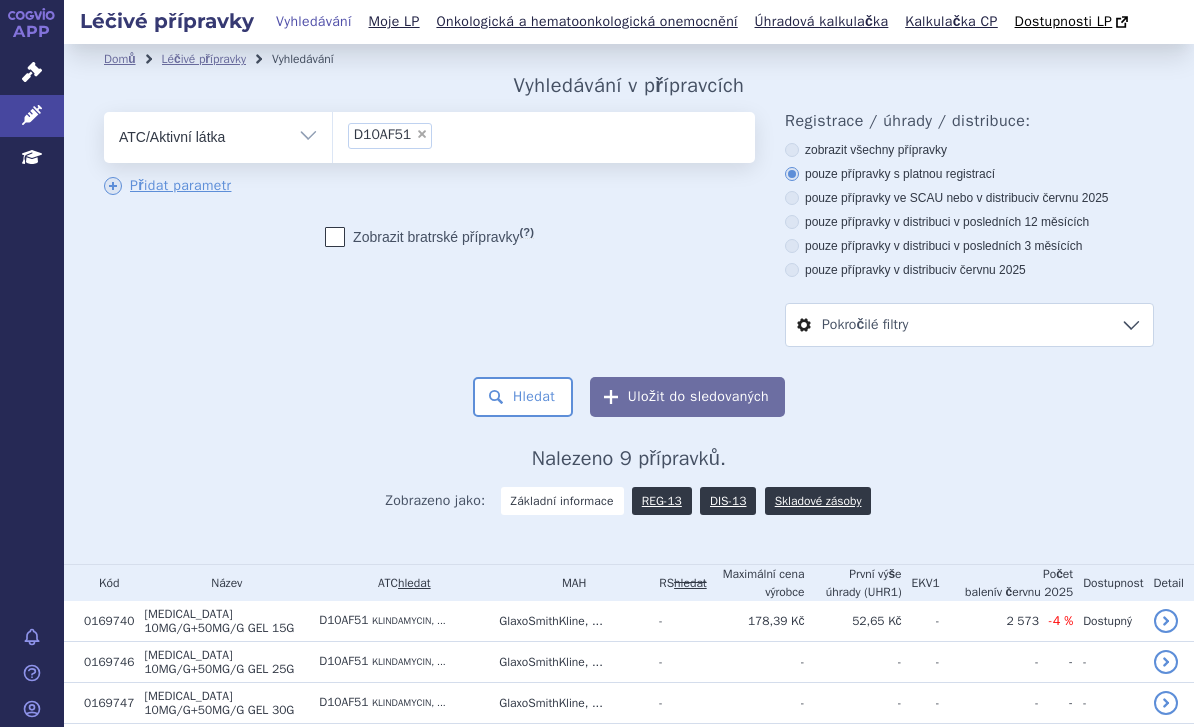 click on "× D10AF51" at bounding box center [390, 136] 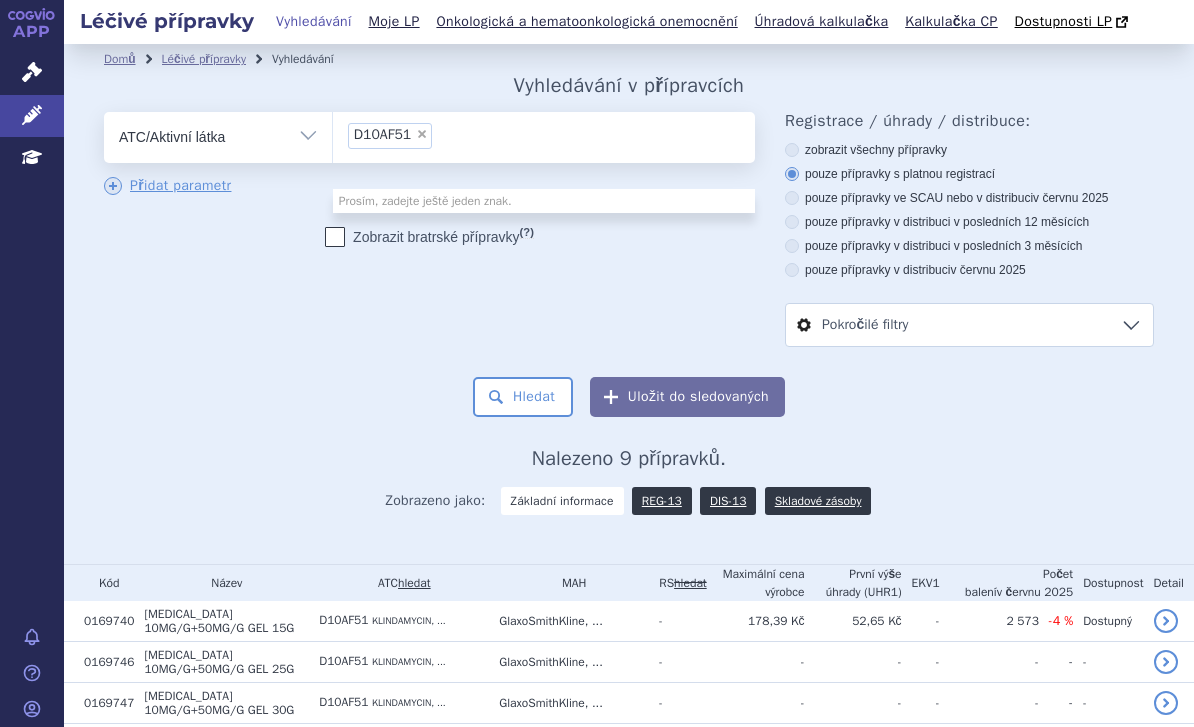 click on "×" at bounding box center (422, 134) 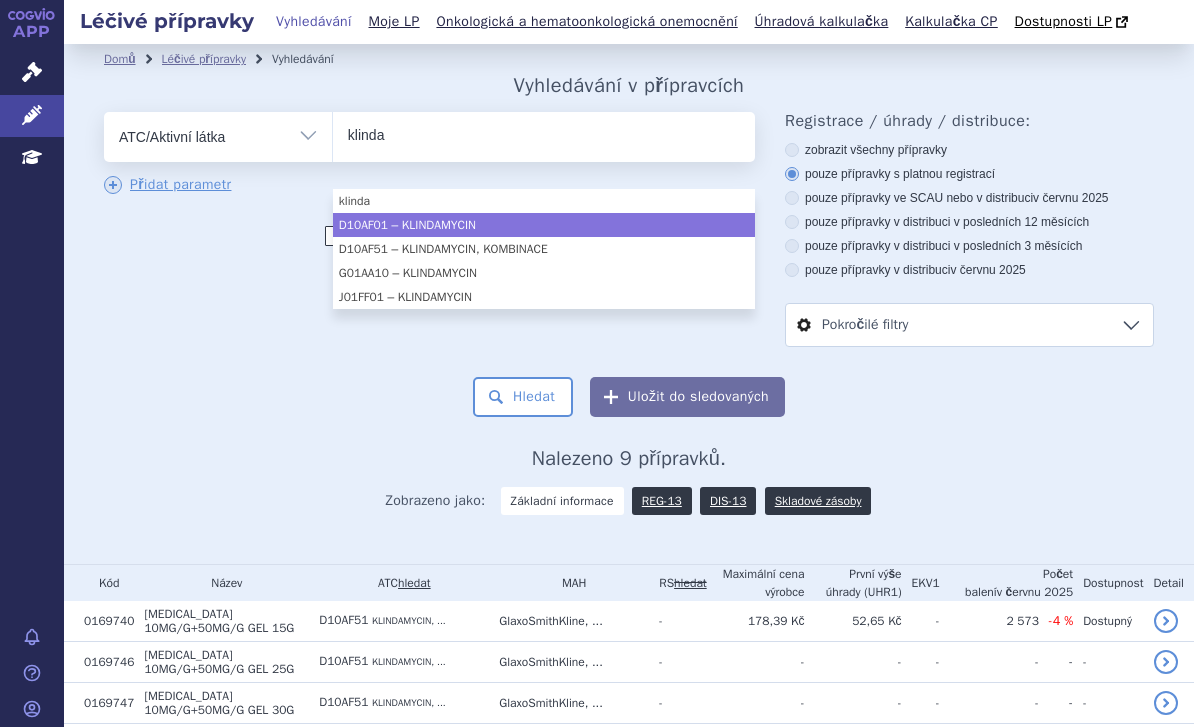 type on "klinda" 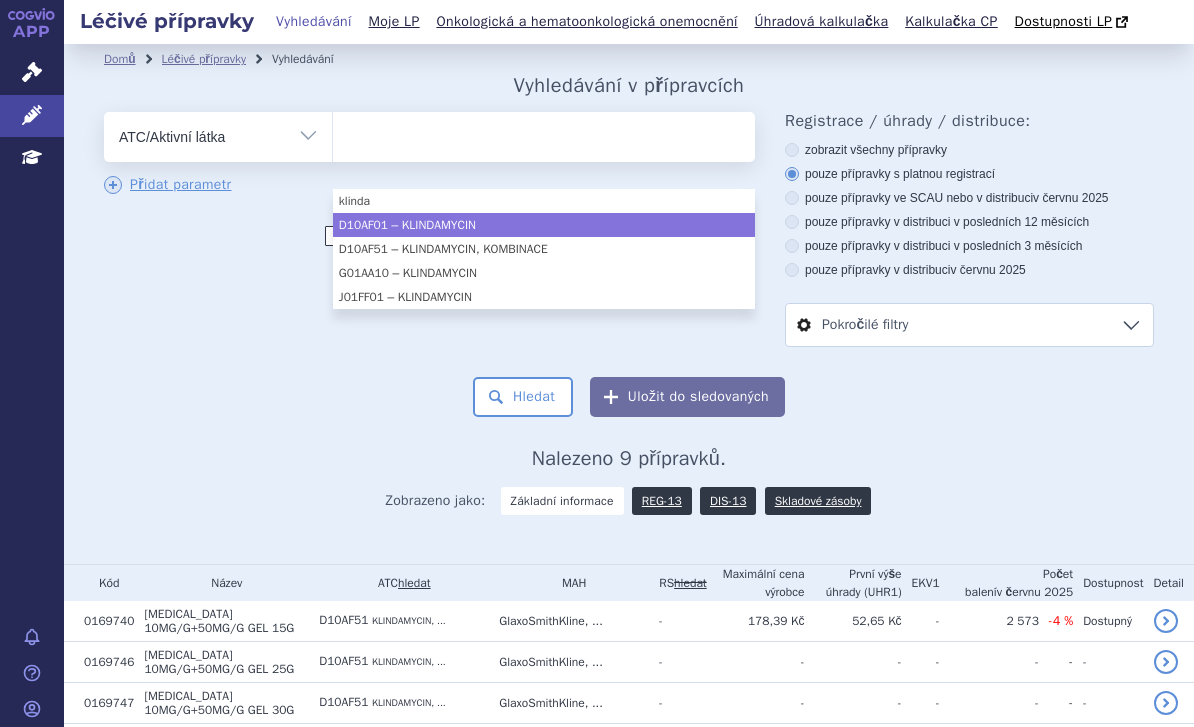 select on "D10AF01" 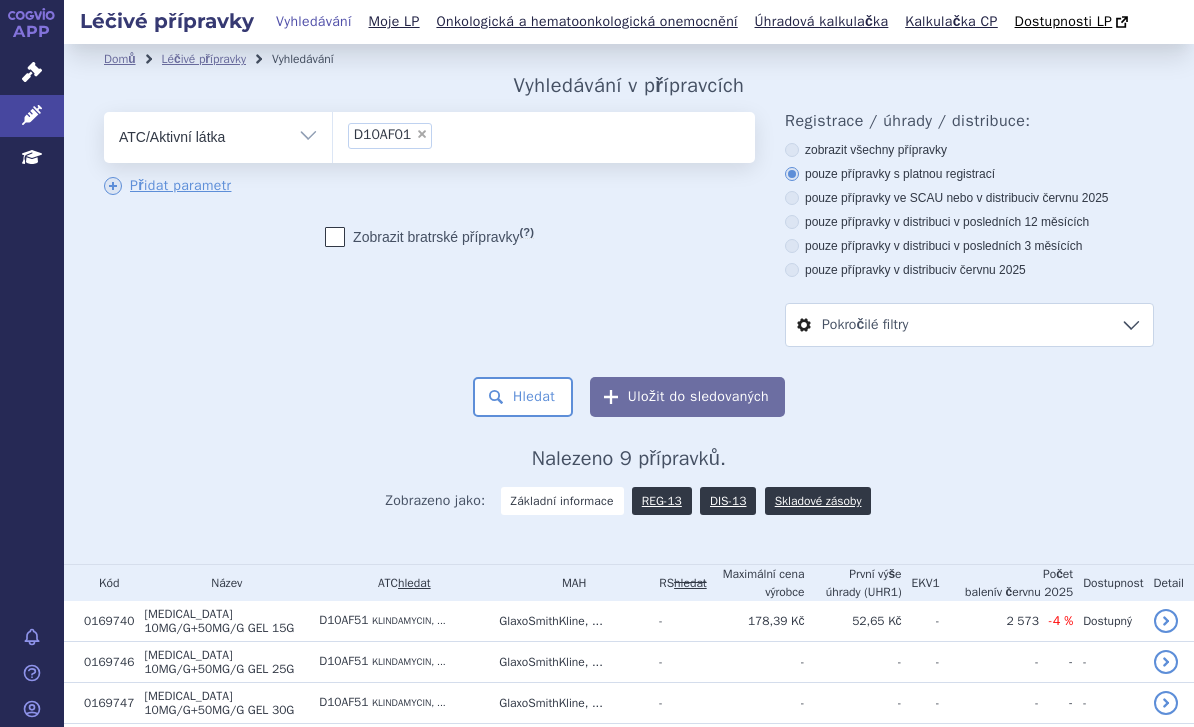 click on "Hledat" at bounding box center (523, 397) 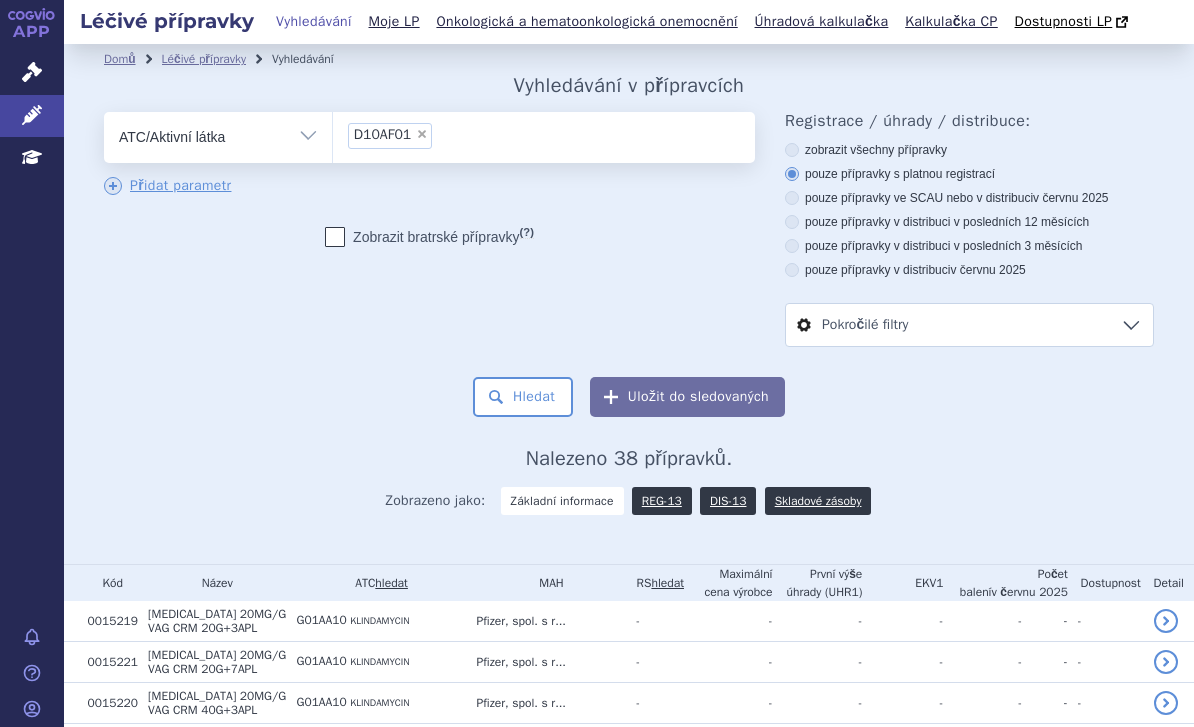scroll, scrollTop: 0, scrollLeft: 0, axis: both 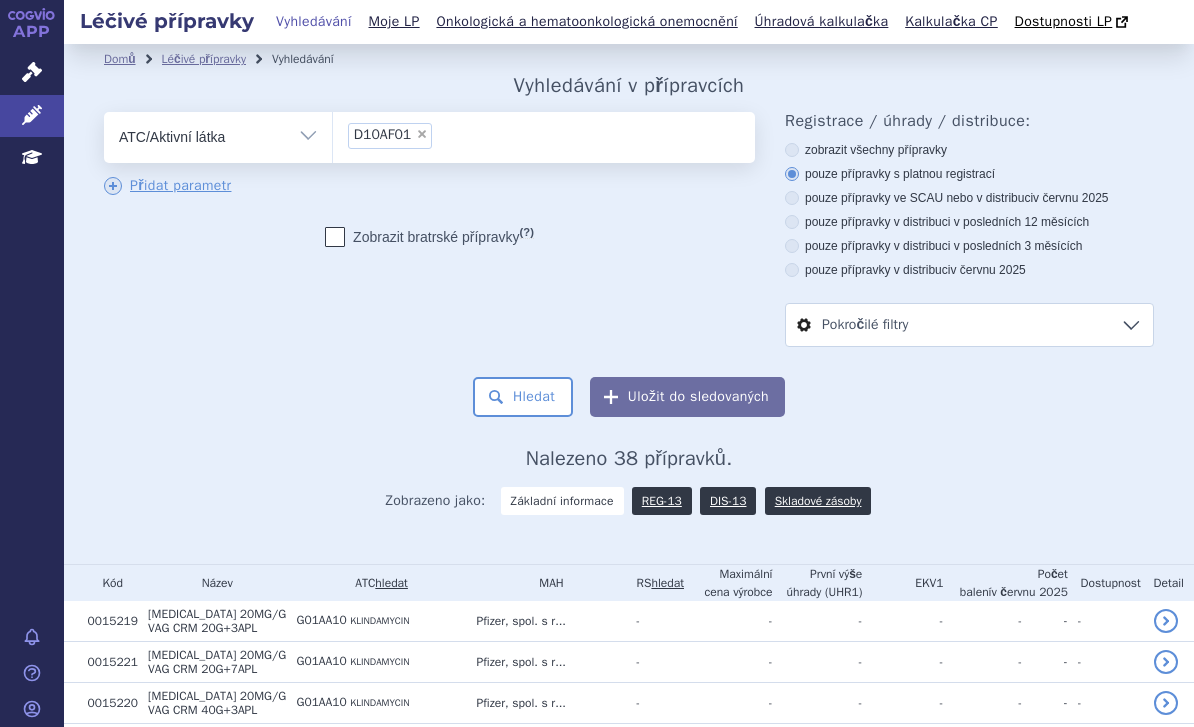 click on "Vše
Přípravek/SUKL kód
MAH
VPOIS
ATC/Aktivní látka
Léková forma
Síla" at bounding box center (218, 134) 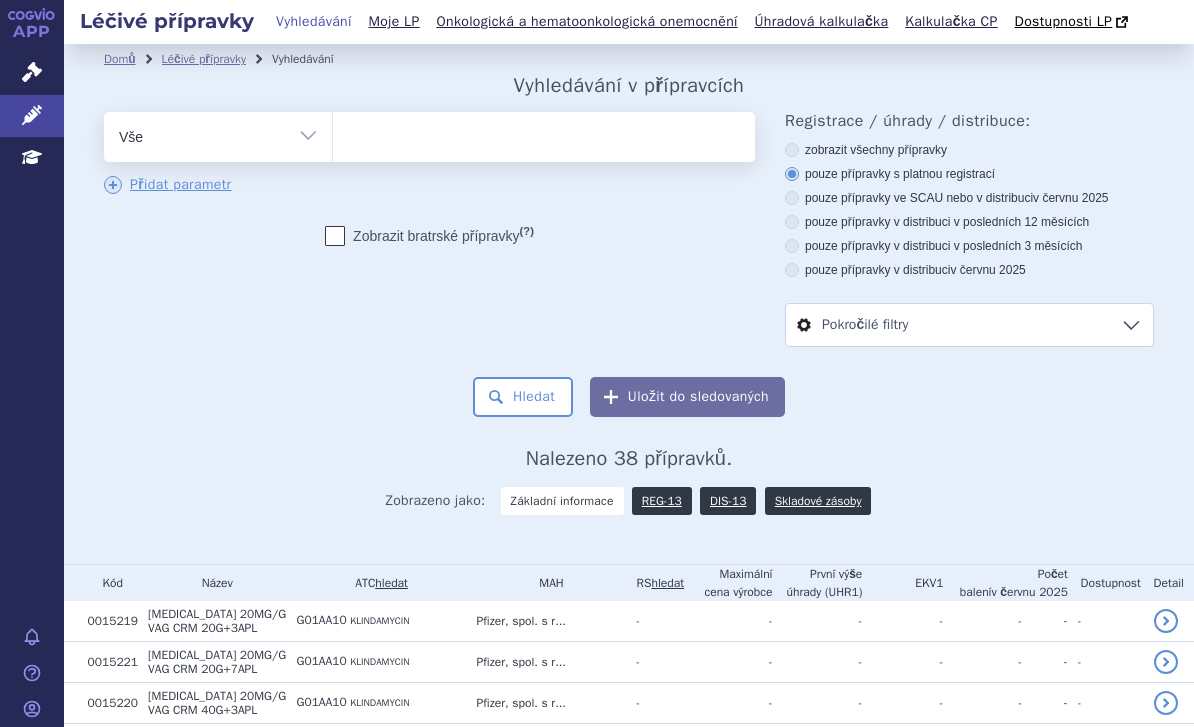 click on "Vše
Přípravek/SUKL kód
MAH
VPOIS
ATC/Aktivní látka
Léková forma
Síla" at bounding box center [218, 134] 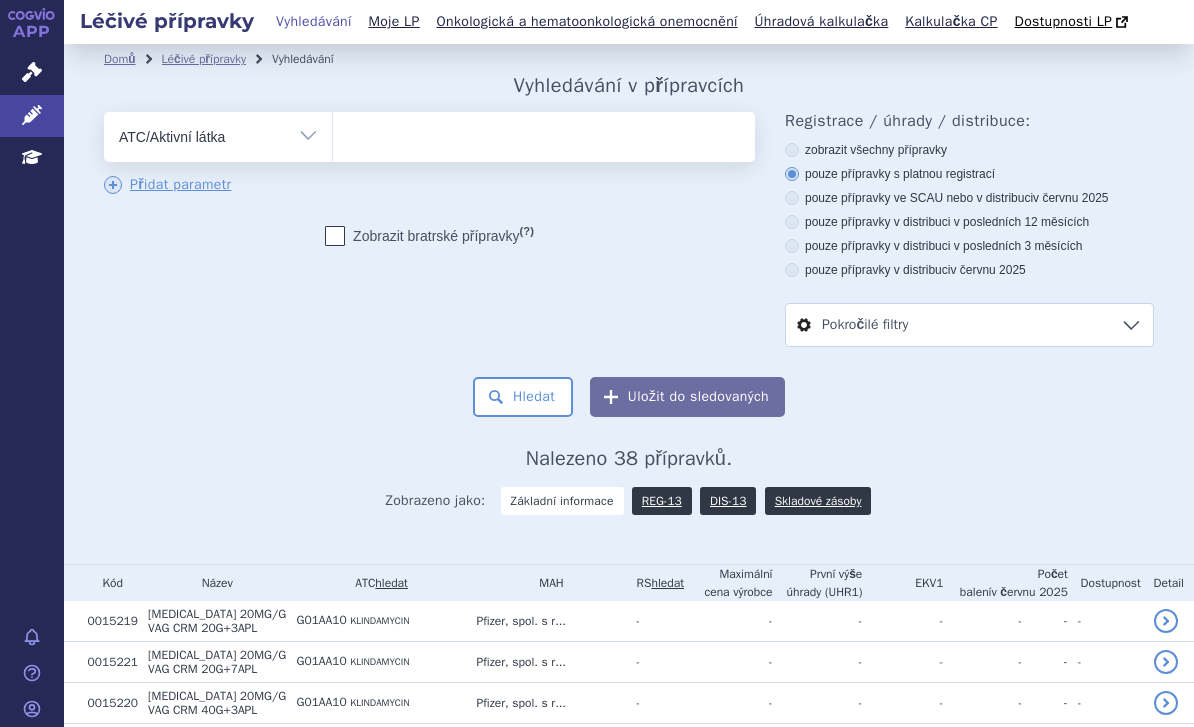 click at bounding box center (544, 133) 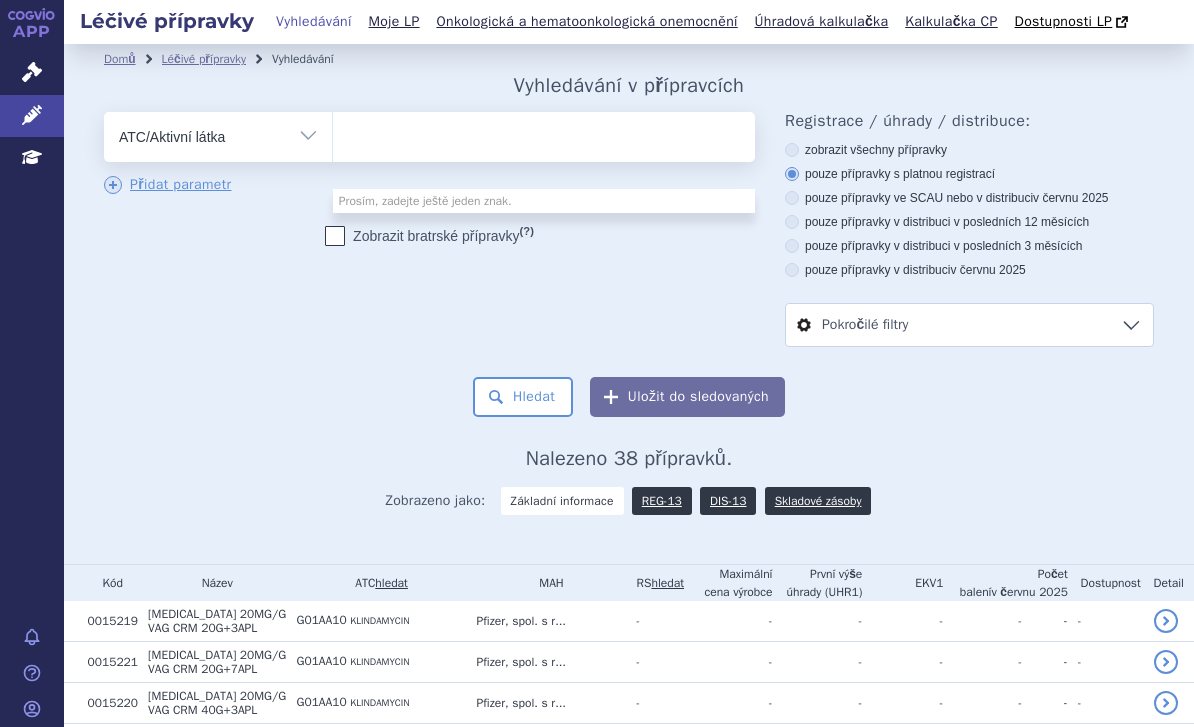 click at bounding box center [544, 133] 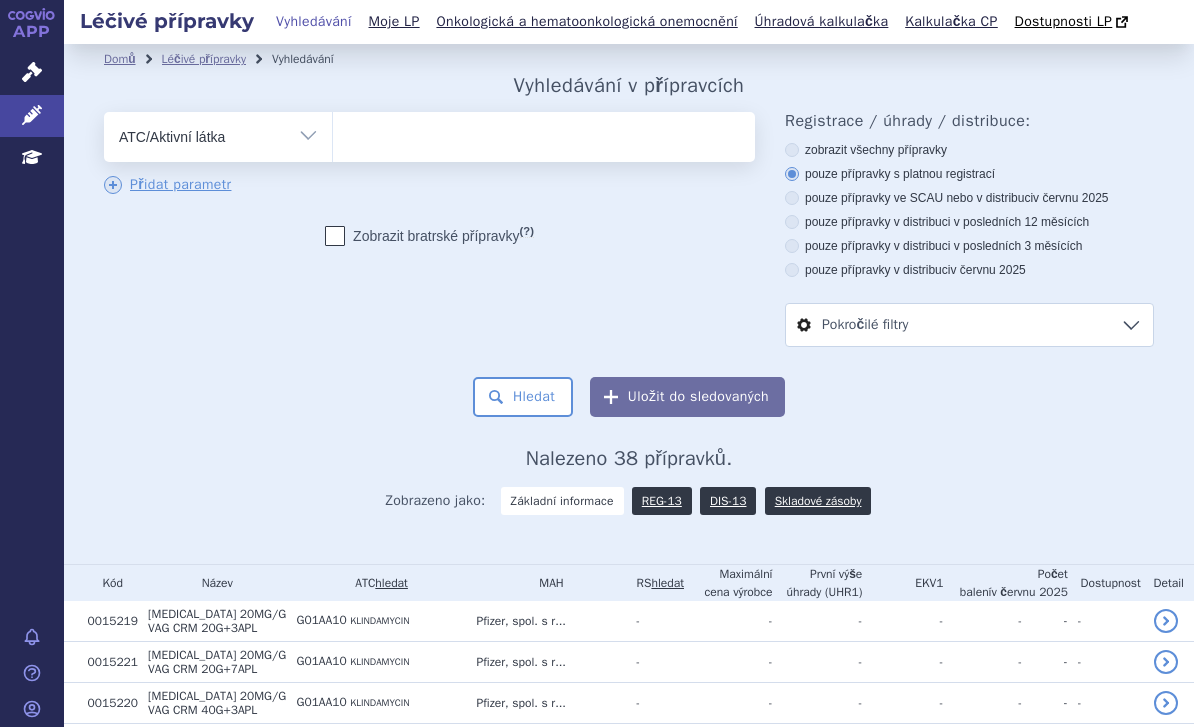 click at bounding box center [353, 134] 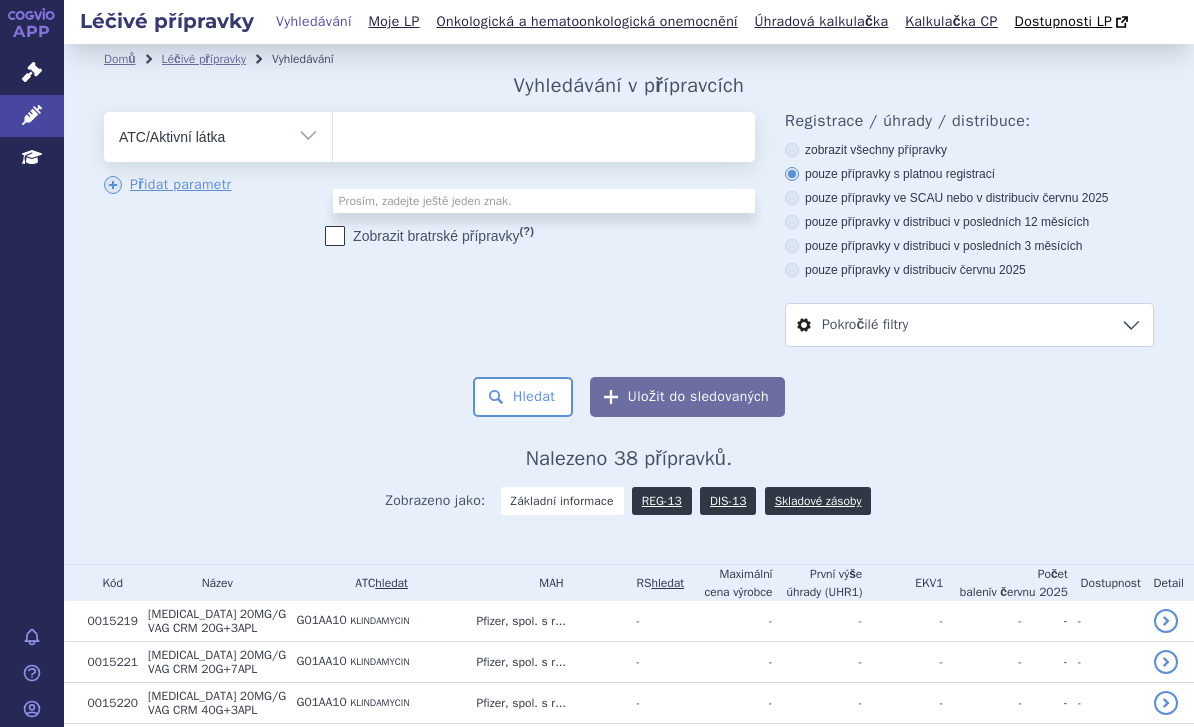 click at bounding box center [544, 133] 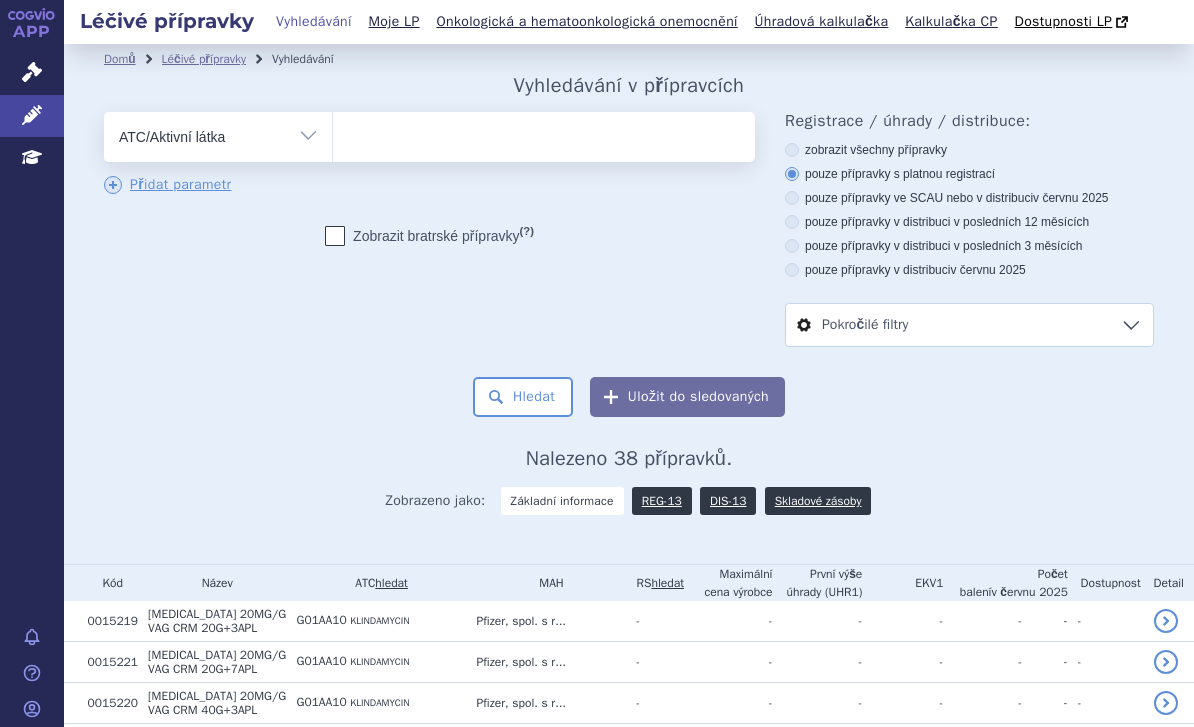 type 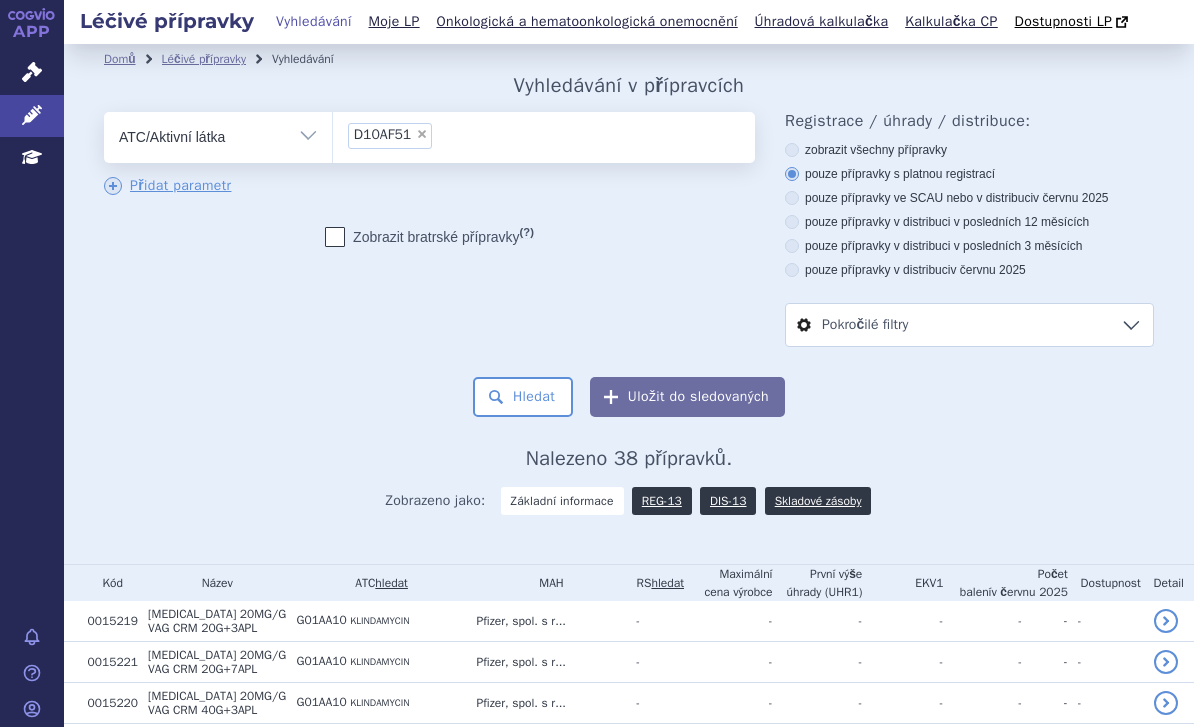 click on "Hledat" at bounding box center [523, 397] 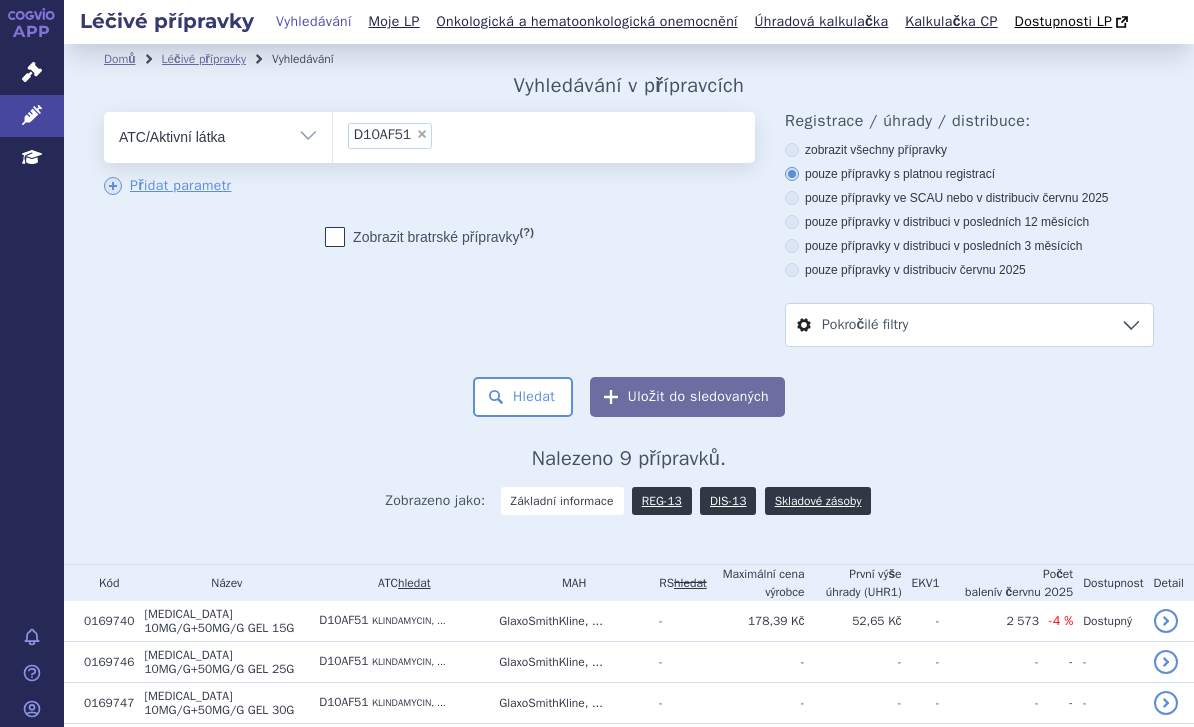 scroll, scrollTop: 0, scrollLeft: 0, axis: both 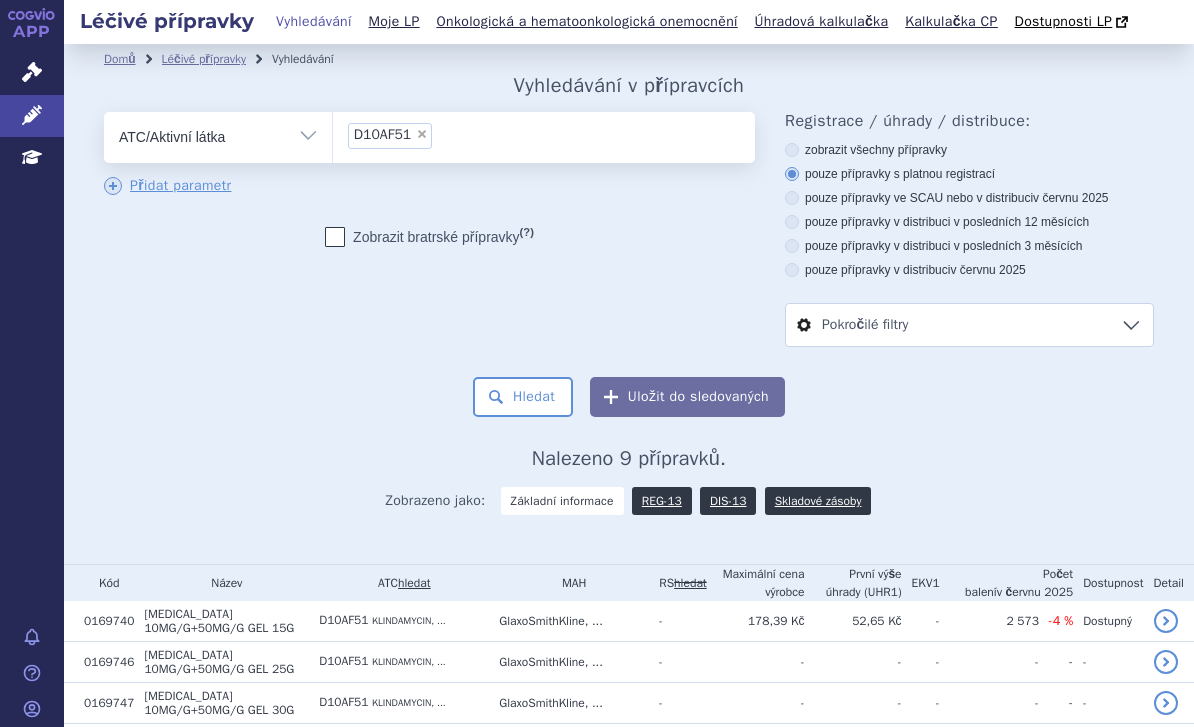 click on "× D10AF51" at bounding box center [390, 136] 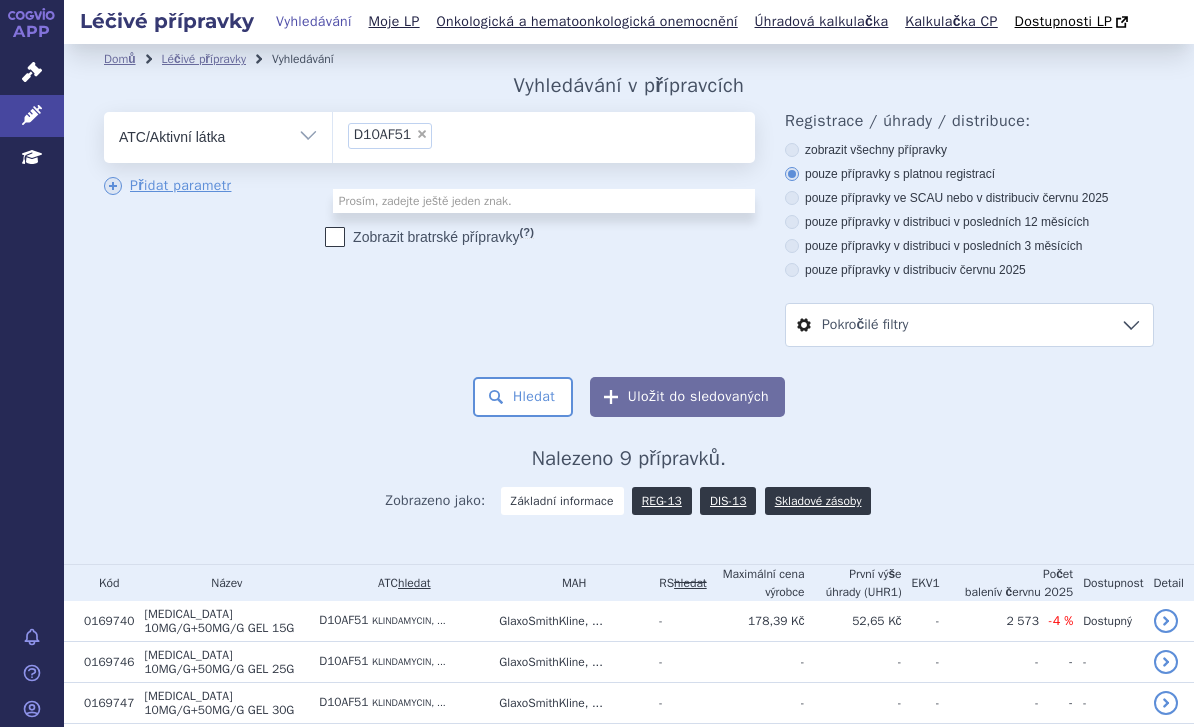 click on "×" at bounding box center [422, 134] 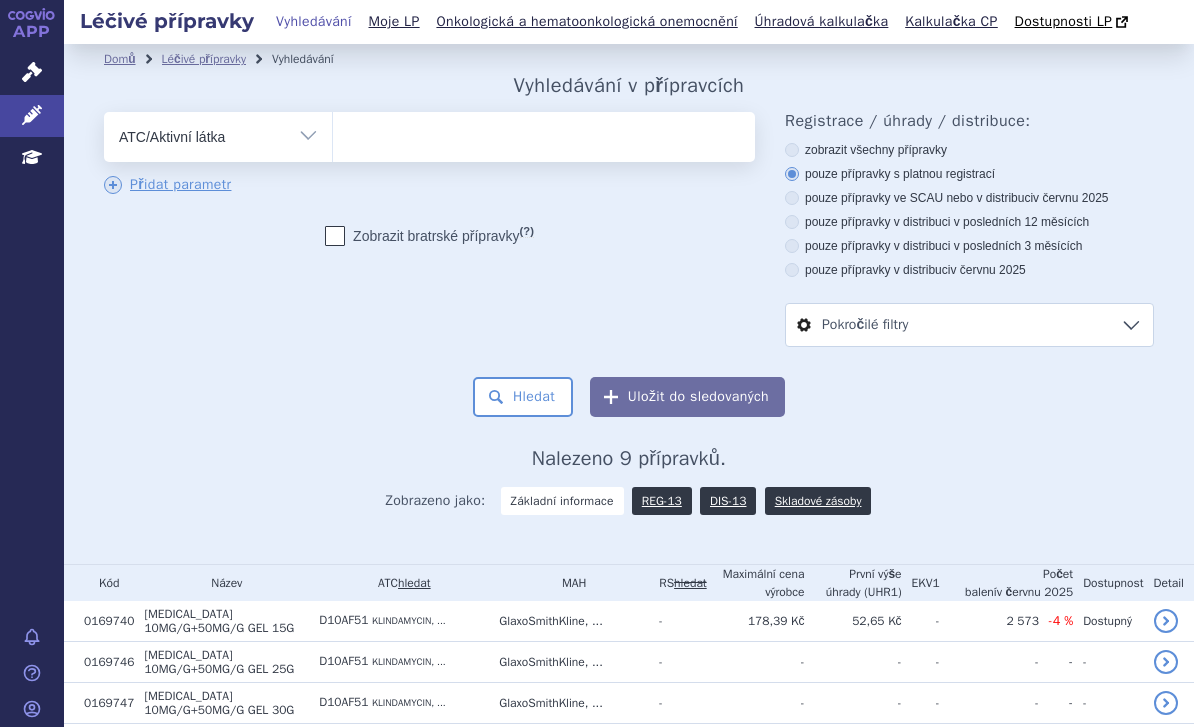 click at bounding box center [544, 133] 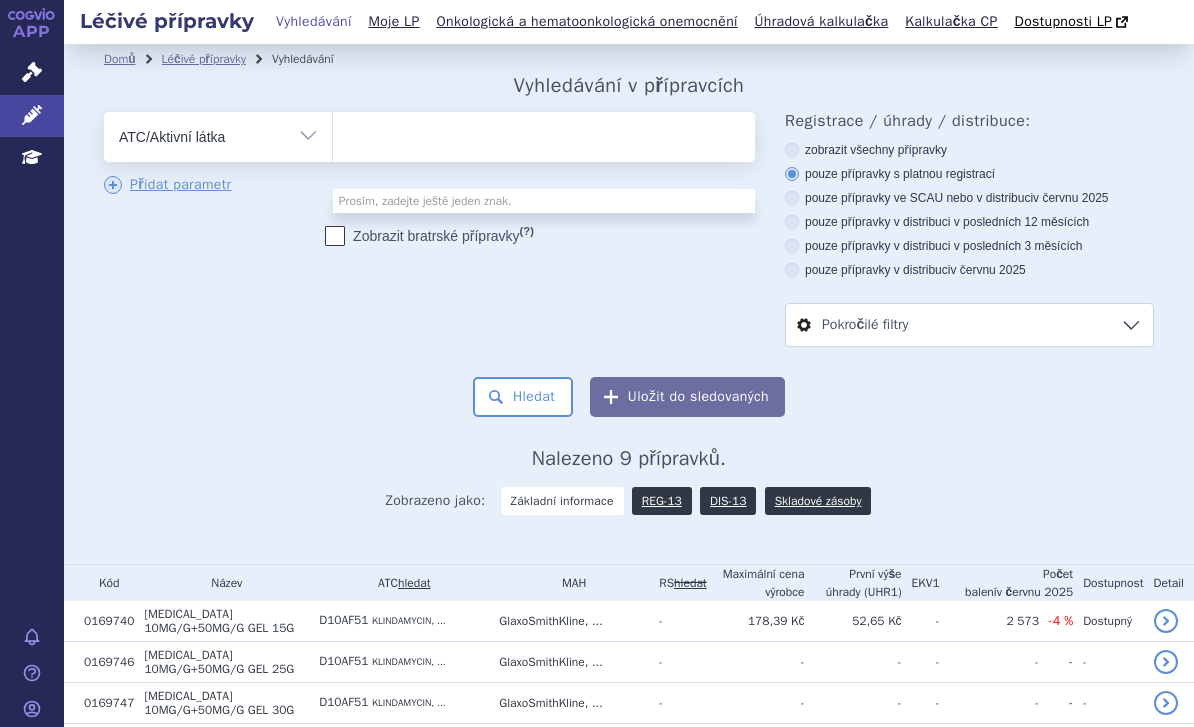 click at bounding box center (544, 133) 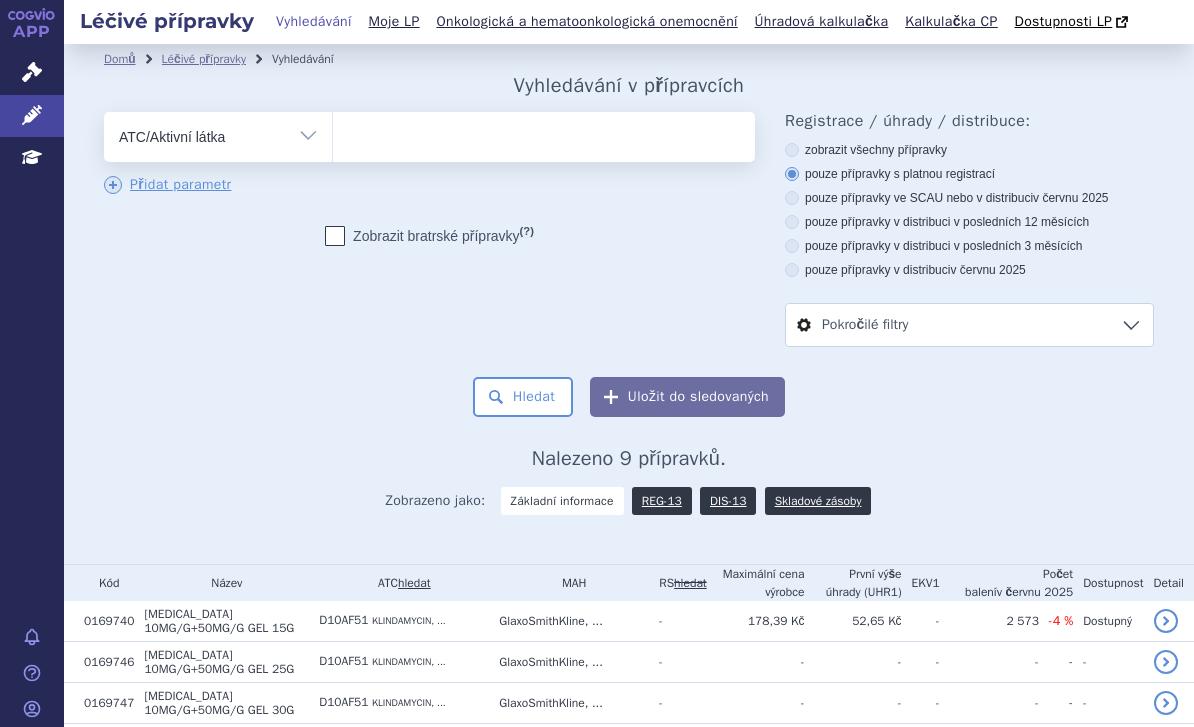 type 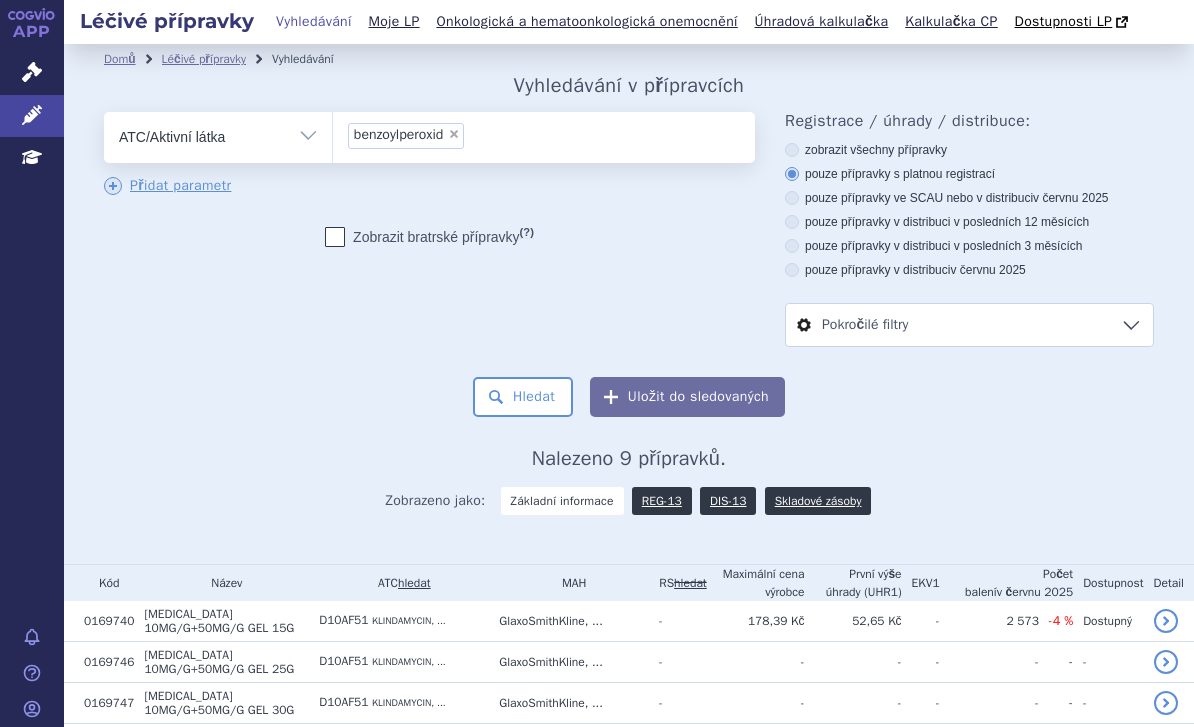 click on "Hledat" at bounding box center [523, 397] 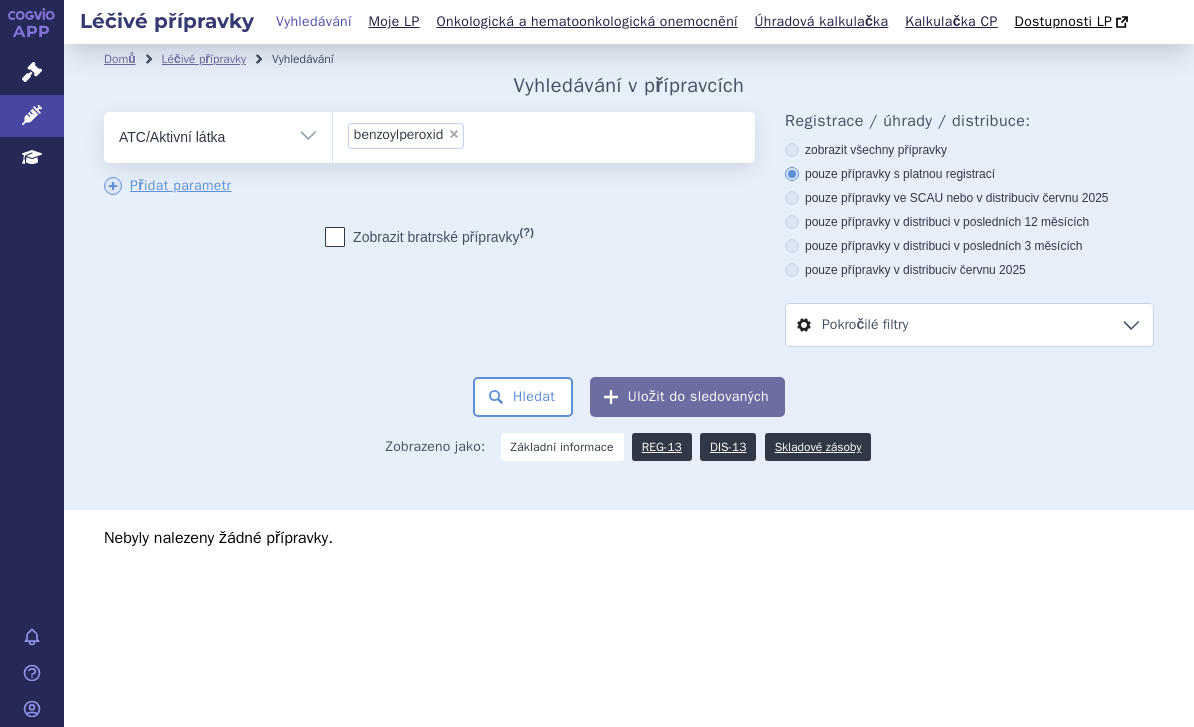 scroll, scrollTop: 0, scrollLeft: 0, axis: both 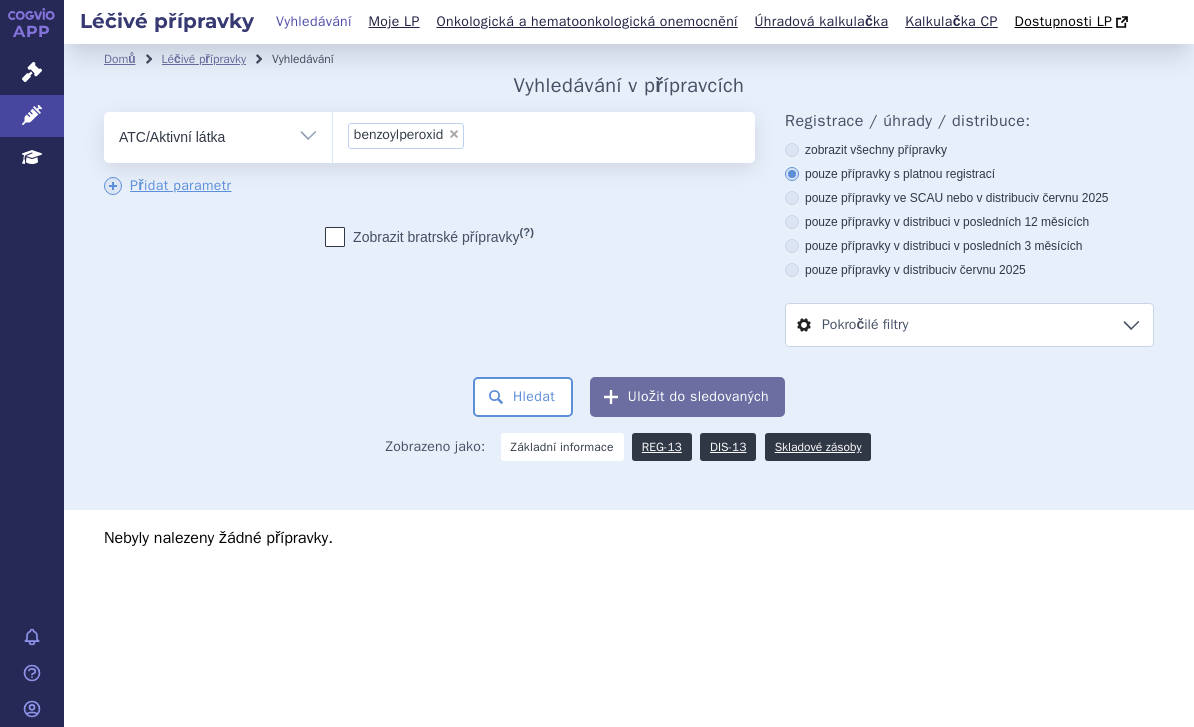 click on "Vše
Přípravek/SUKL kód
MAH
VPOIS
ATC/Aktivní látka
Léková forma
Síla" at bounding box center (218, 134) 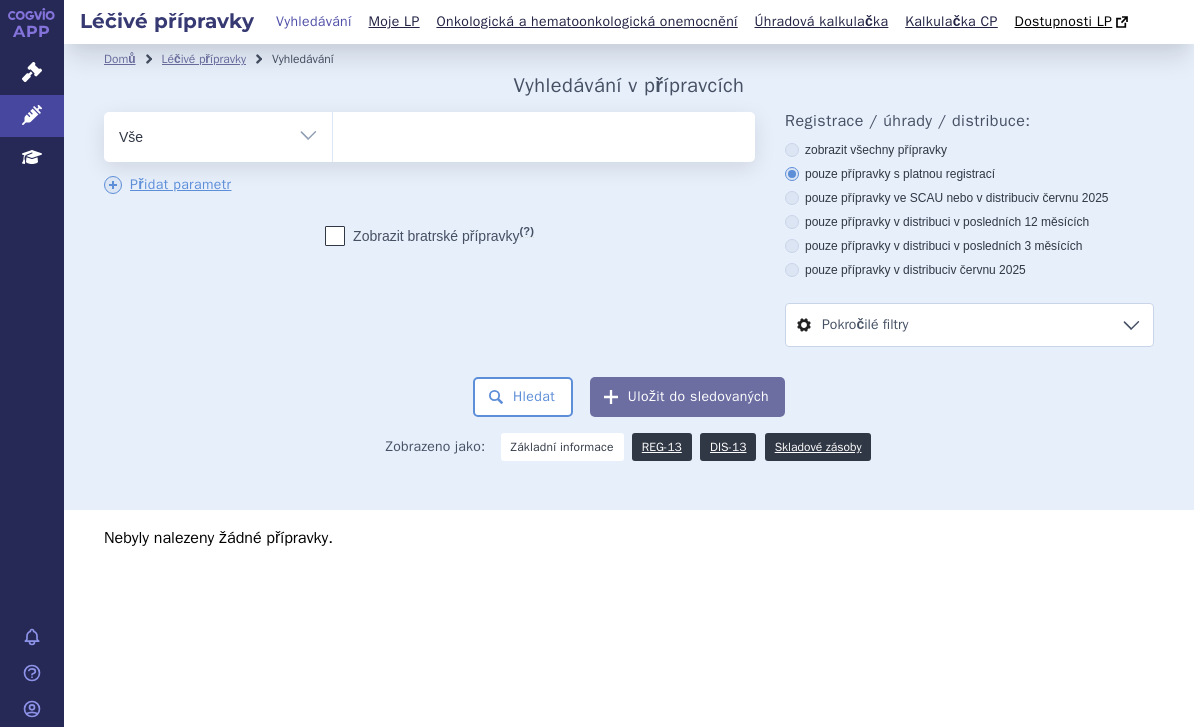 click at bounding box center (544, 133) 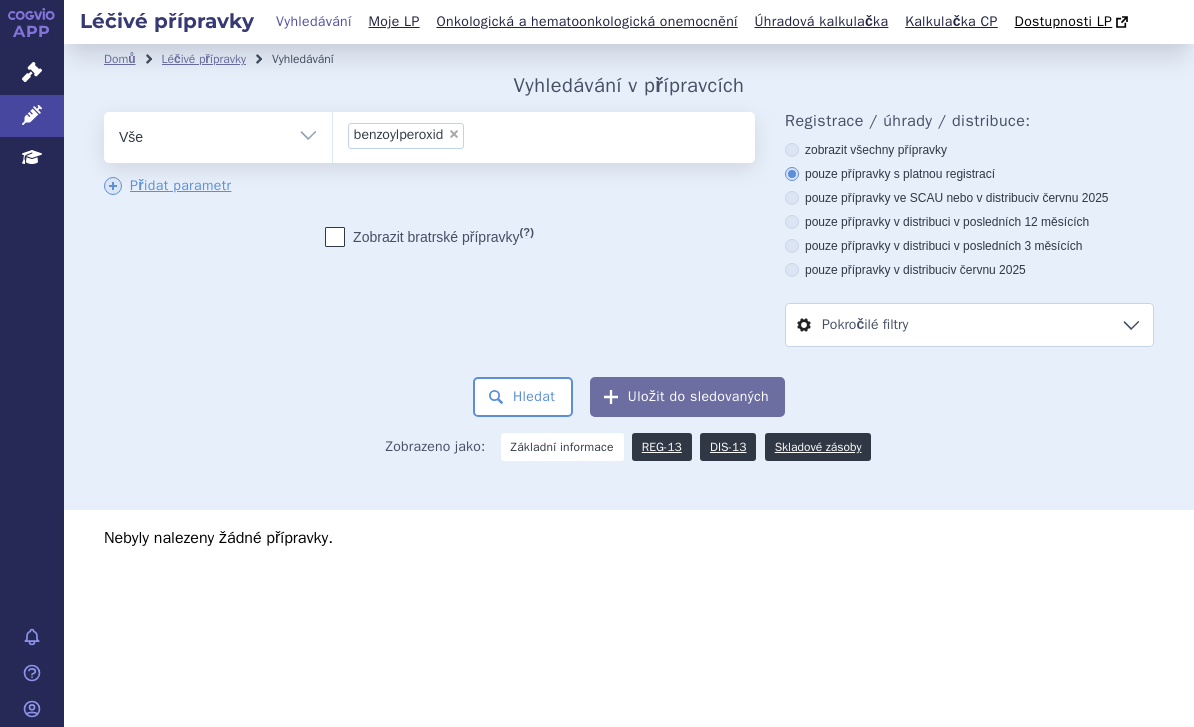 click on "Hledat" at bounding box center (523, 397) 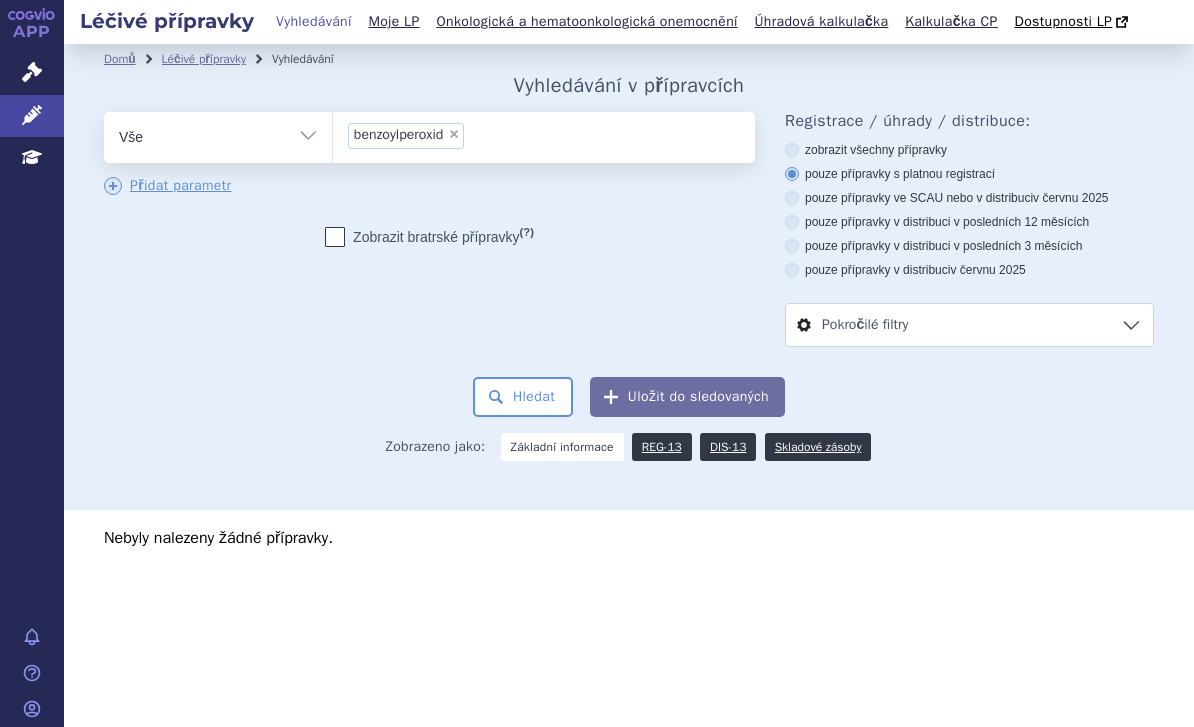 scroll, scrollTop: 0, scrollLeft: 0, axis: both 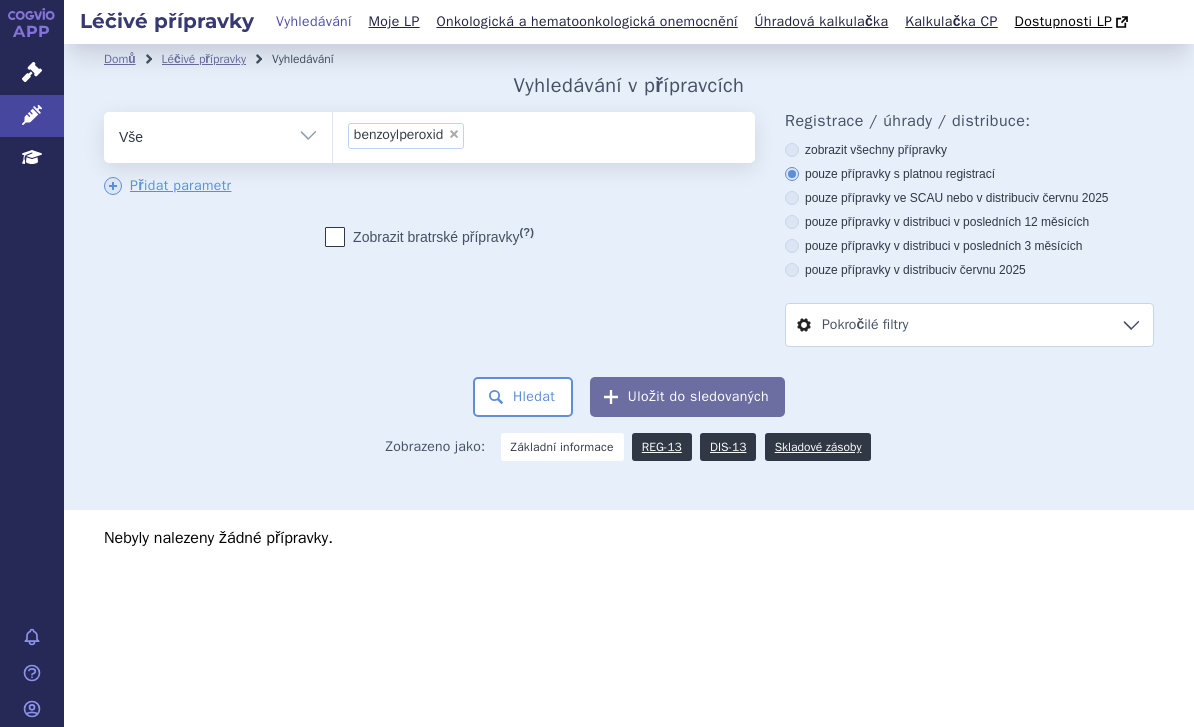 click on "×" at bounding box center [454, 134] 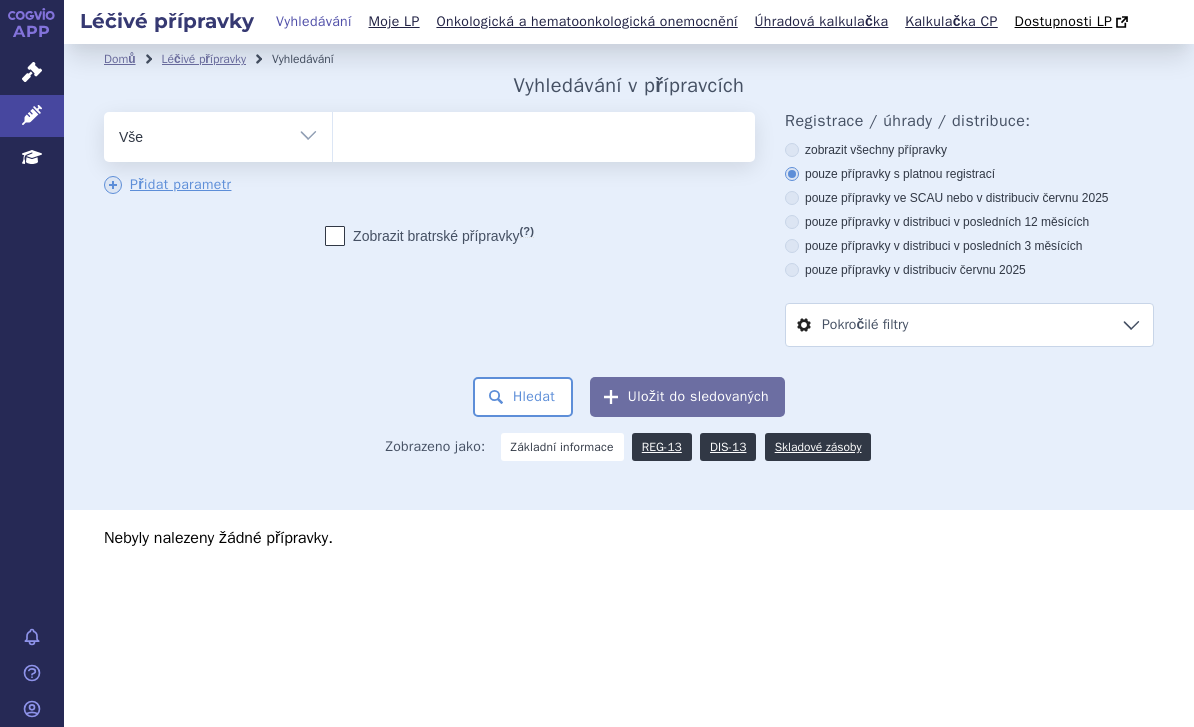 click on "Vše
Přípravek/SUKL kód
MAH
VPOIS
ATC/Aktivní látka
Léková forma
Síla" at bounding box center (218, 134) 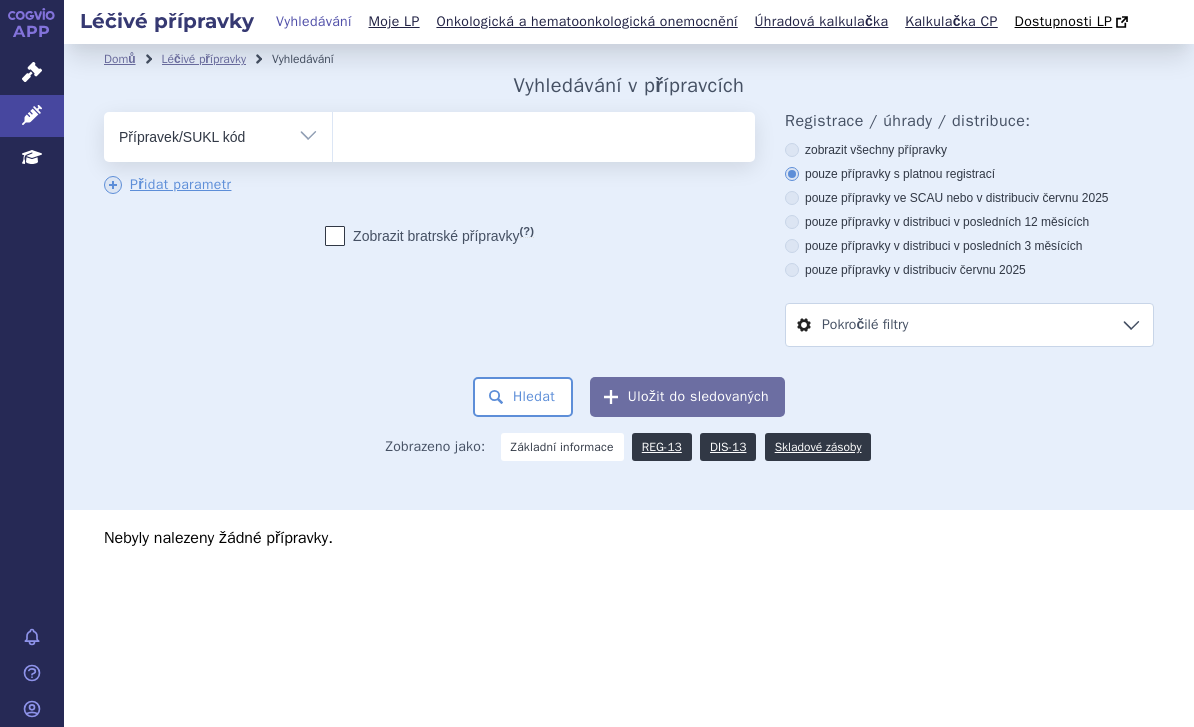click at bounding box center [544, 133] 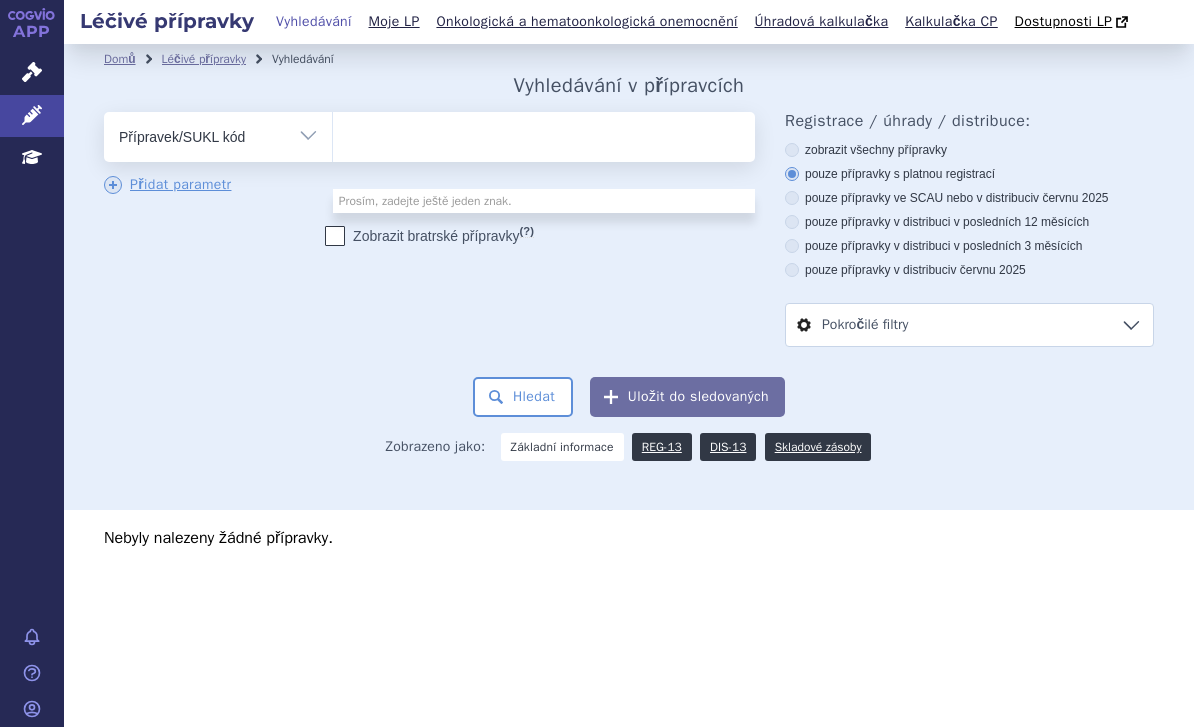 click at bounding box center [544, 133] 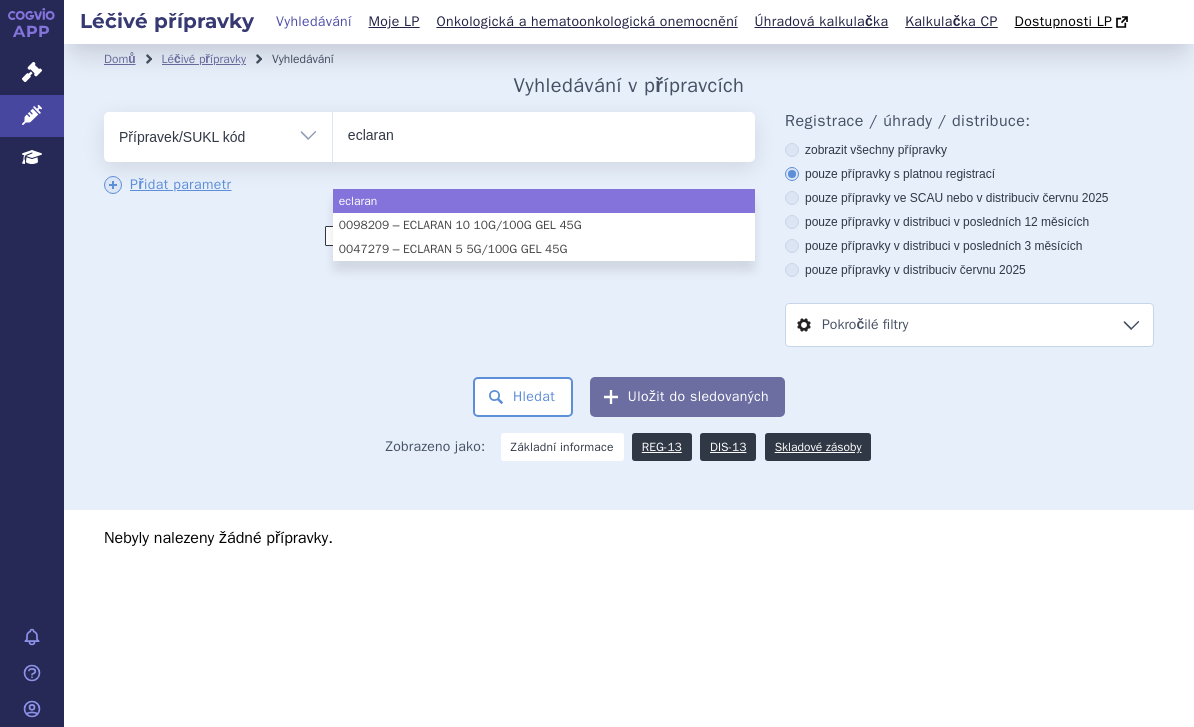 type on "eclaran" 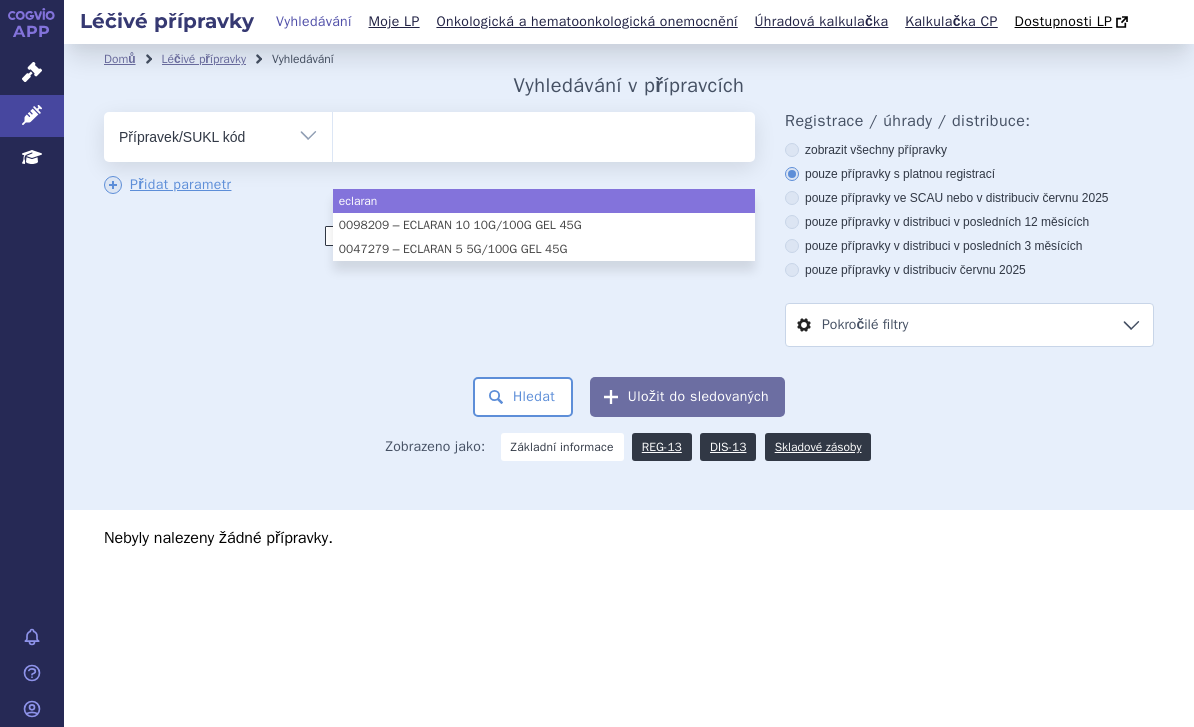 select on "eclaran" 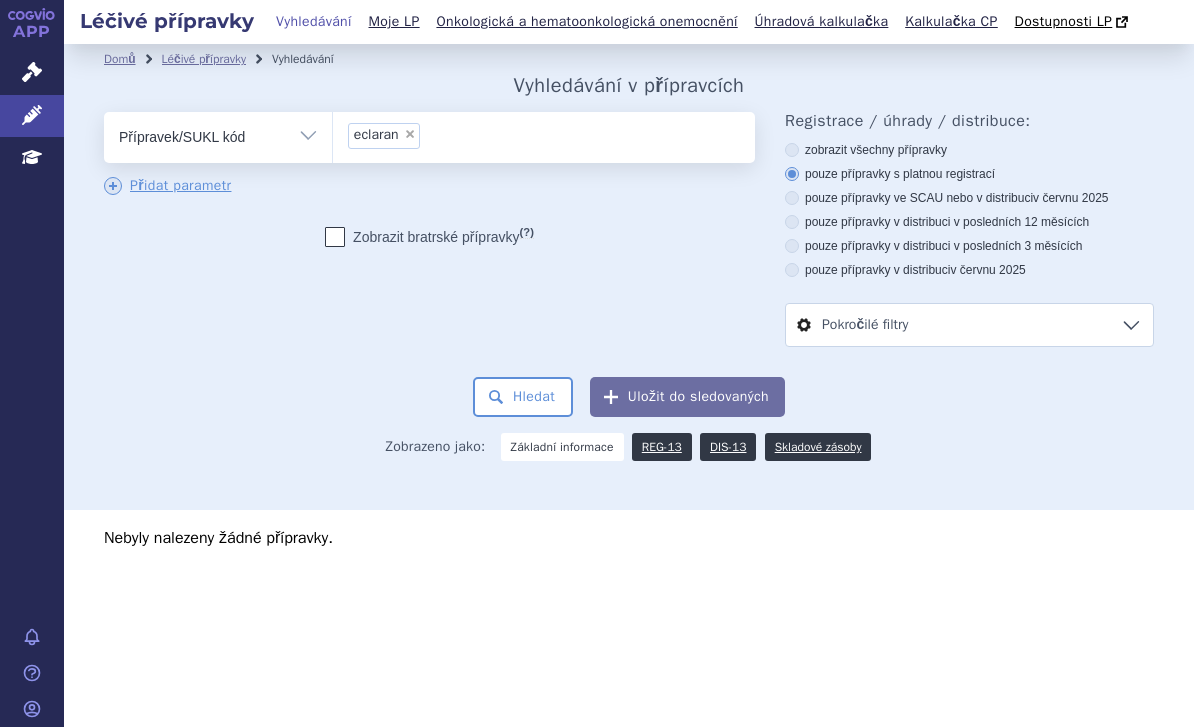 scroll, scrollTop: 0, scrollLeft: 0, axis: both 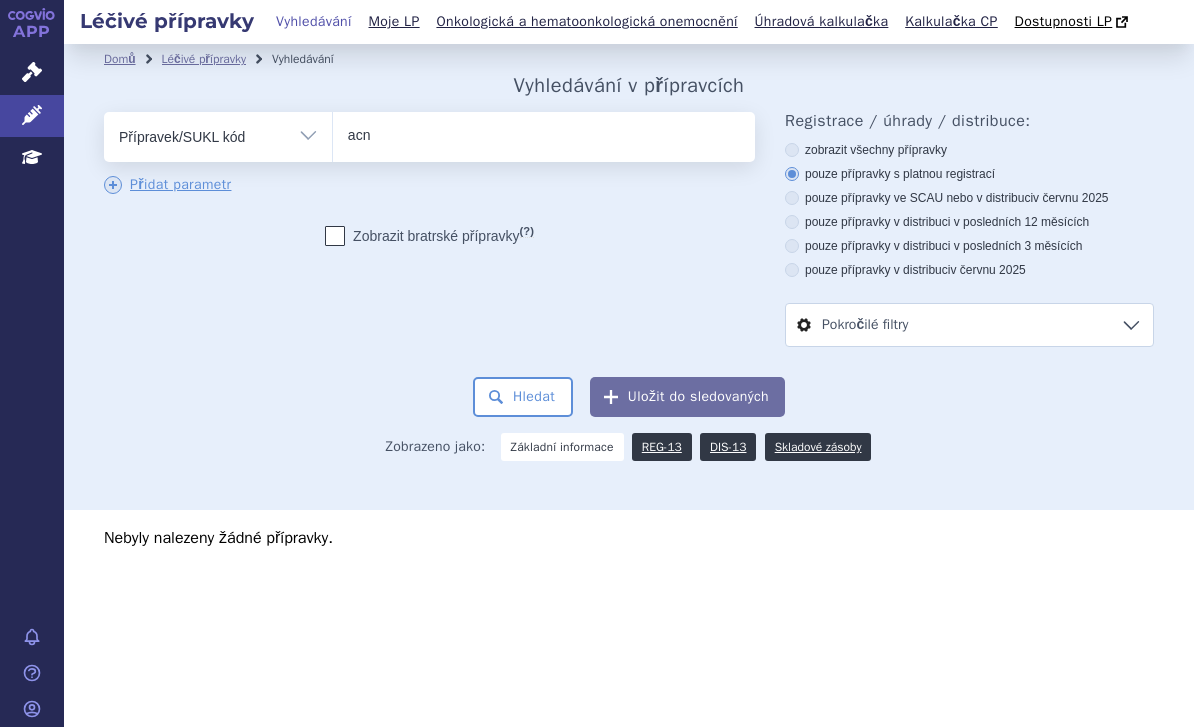 type on "acne" 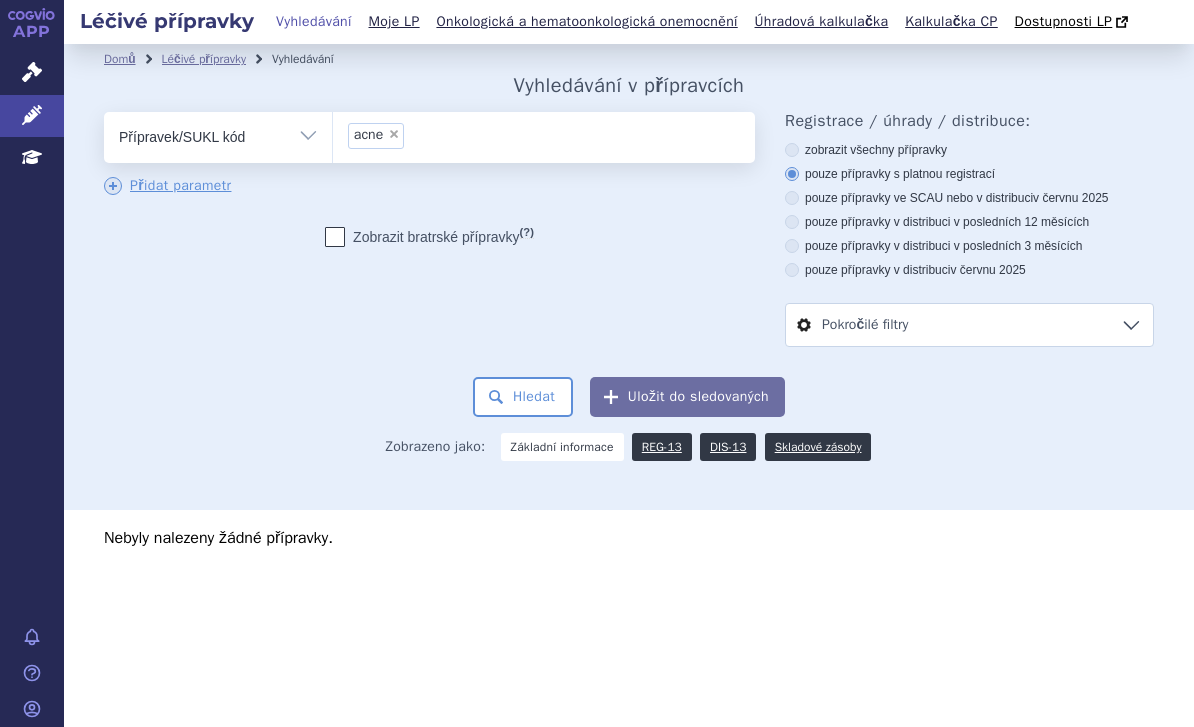 select on "acne" 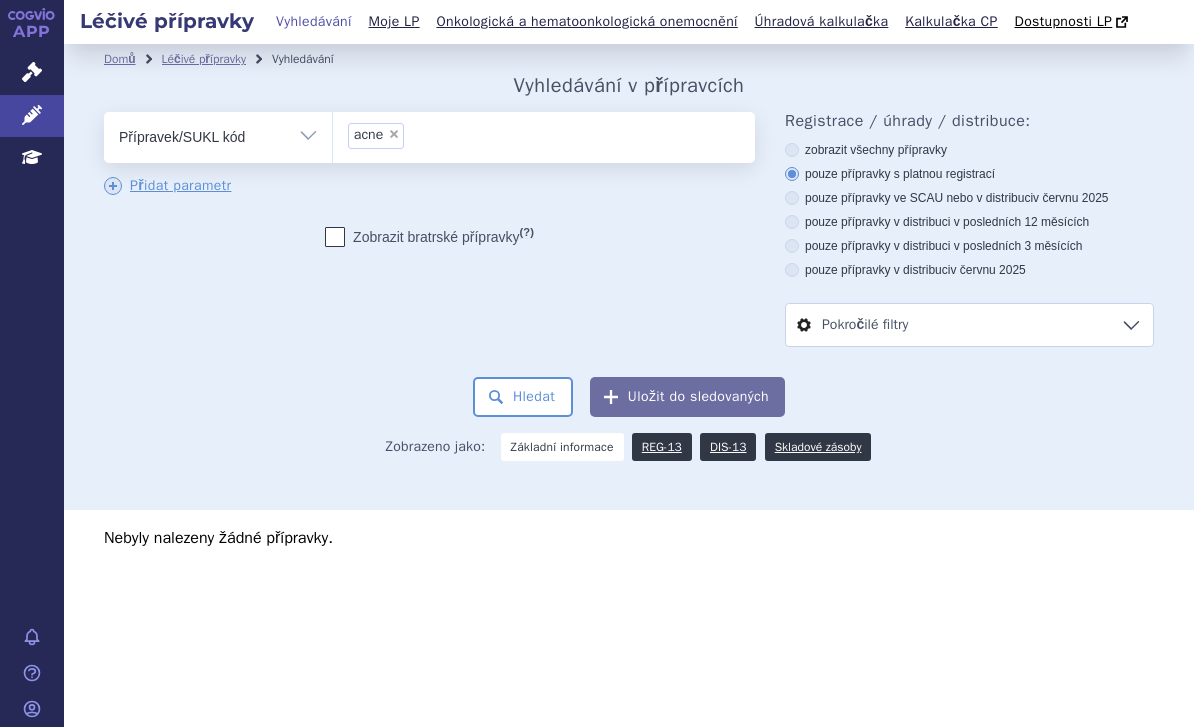 scroll, scrollTop: 0, scrollLeft: 0, axis: both 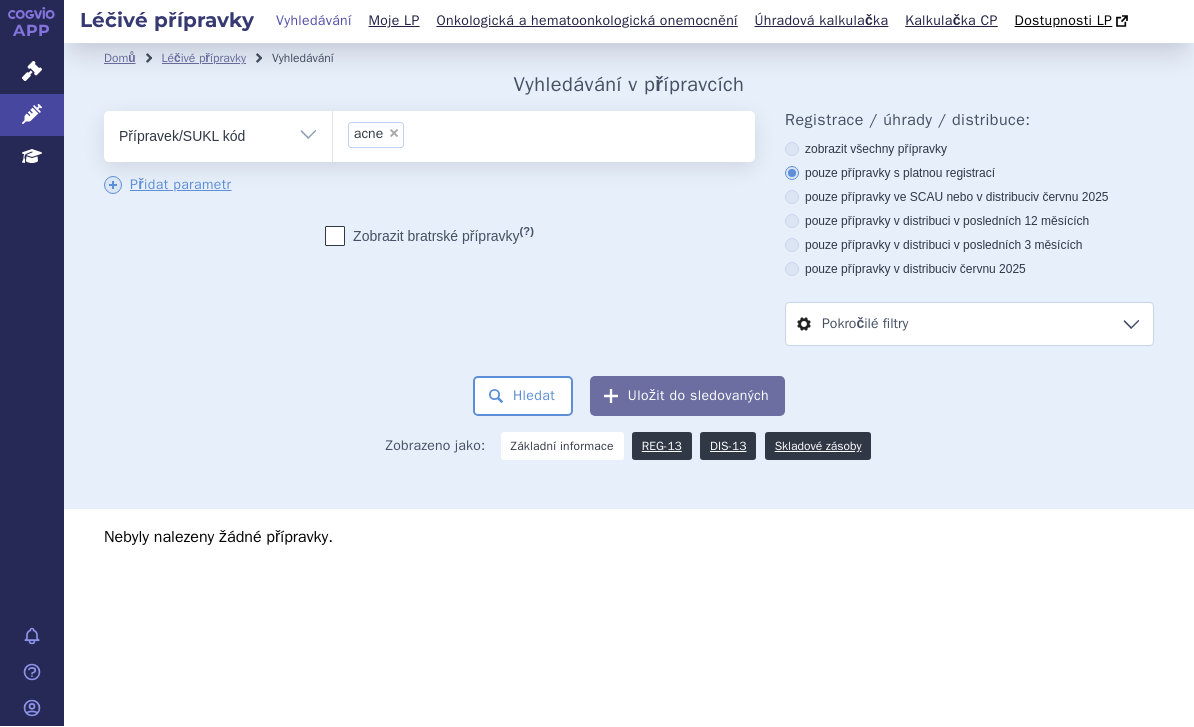 click on "Vše
Přípravek/SUKL kód
MAH
VPOIS
ATC/Aktivní látka
Léková forma
Síla" at bounding box center (218, 134) 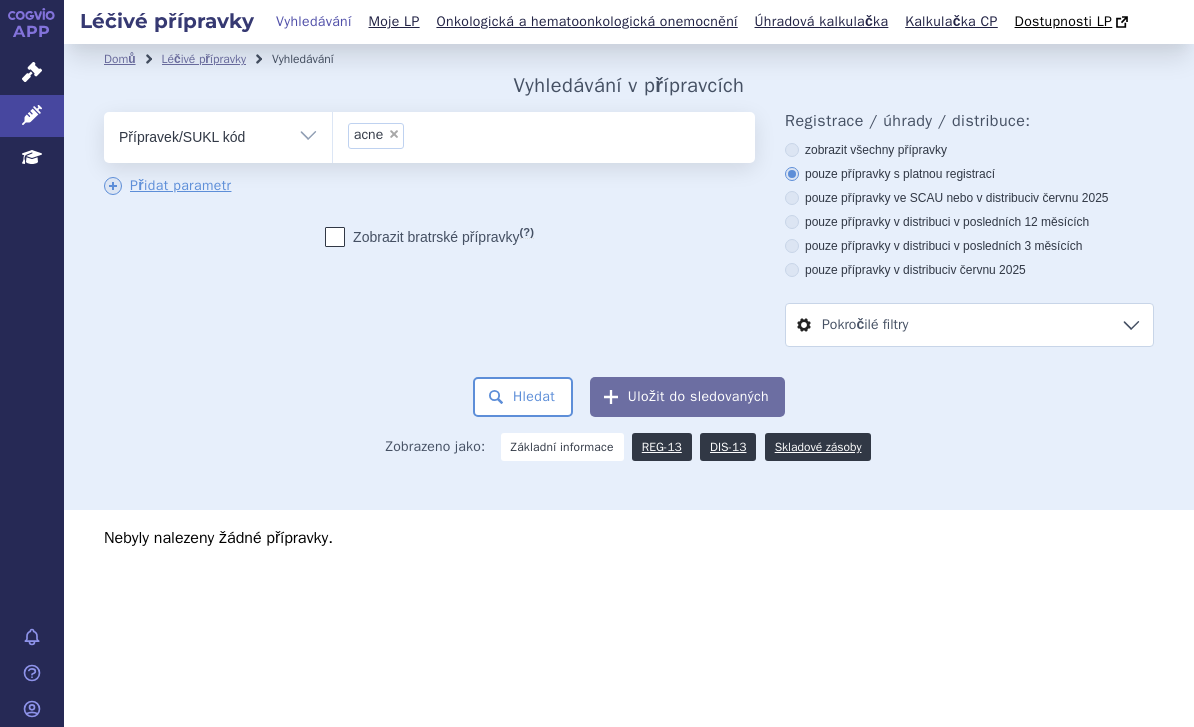 select on "filter-marketing-authorization-holder" 